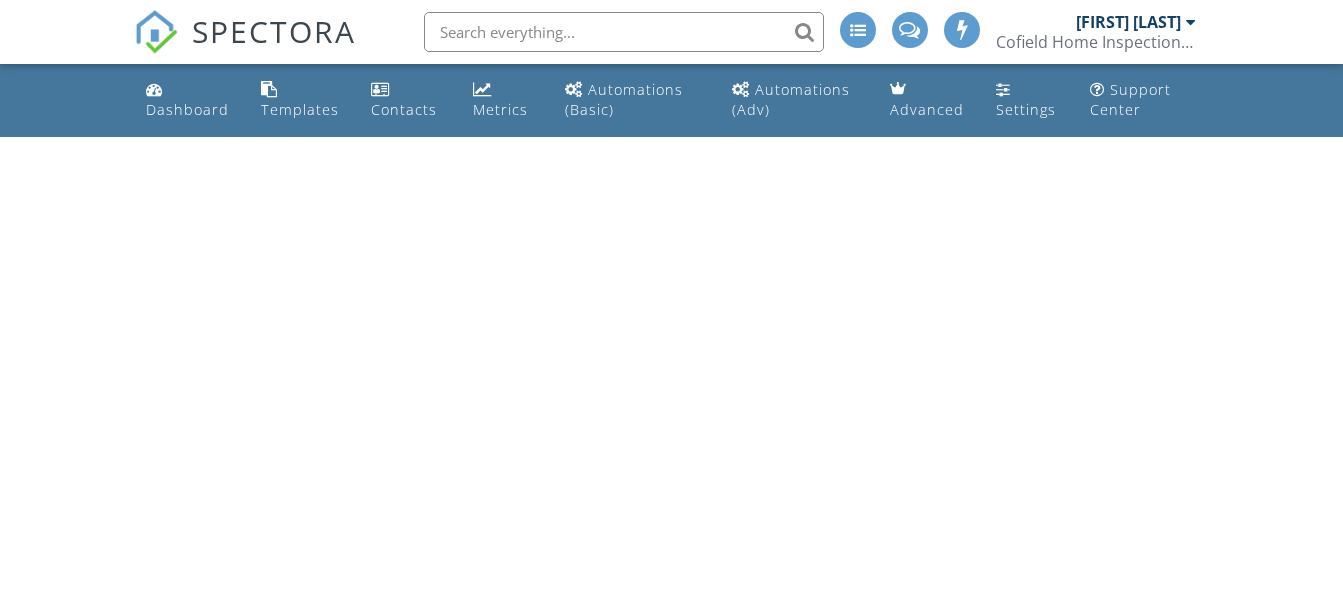 scroll, scrollTop: 0, scrollLeft: 0, axis: both 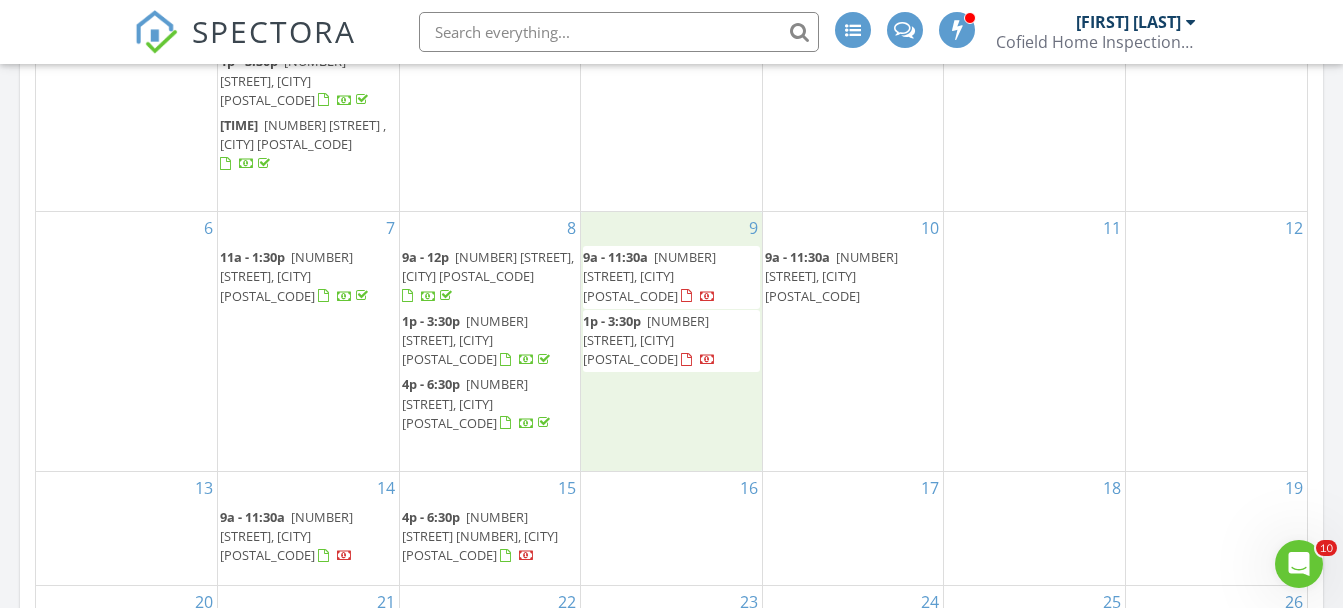 click on "[TIME]
[TIME]
[NUMBER] [STREET], [CITY]
[TIME]
[NUMBER] [STREET], [CITY] [POSTAL_CODE]" at bounding box center [671, 341] 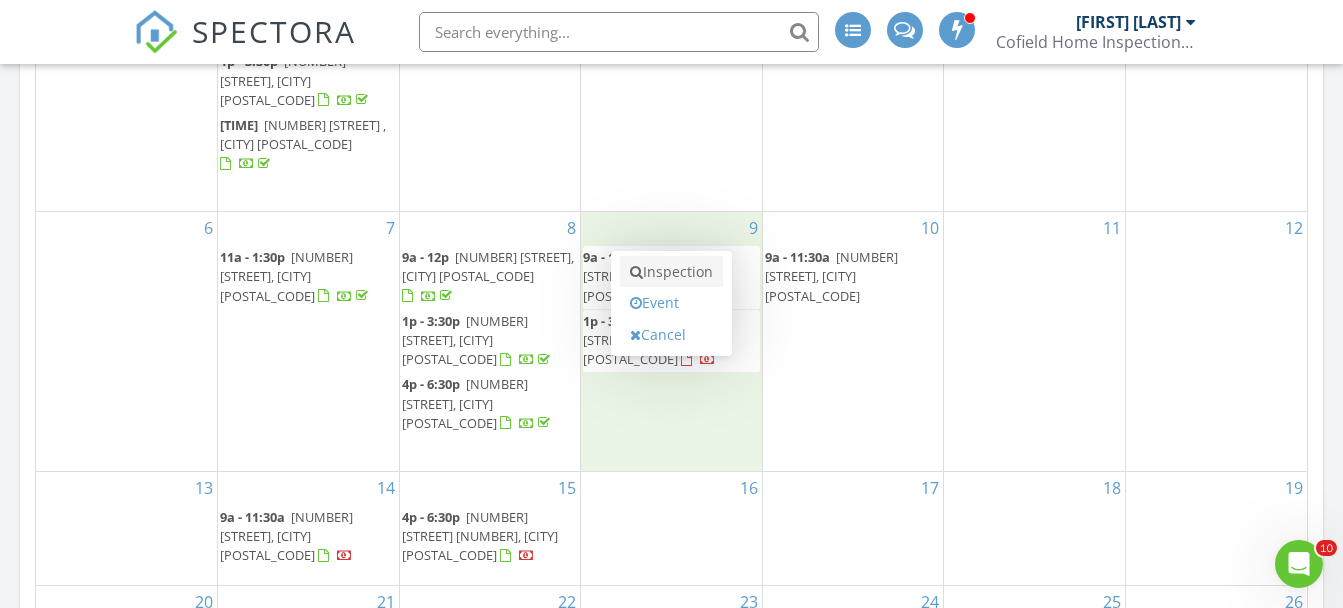 click on "Inspection" at bounding box center (671, 272) 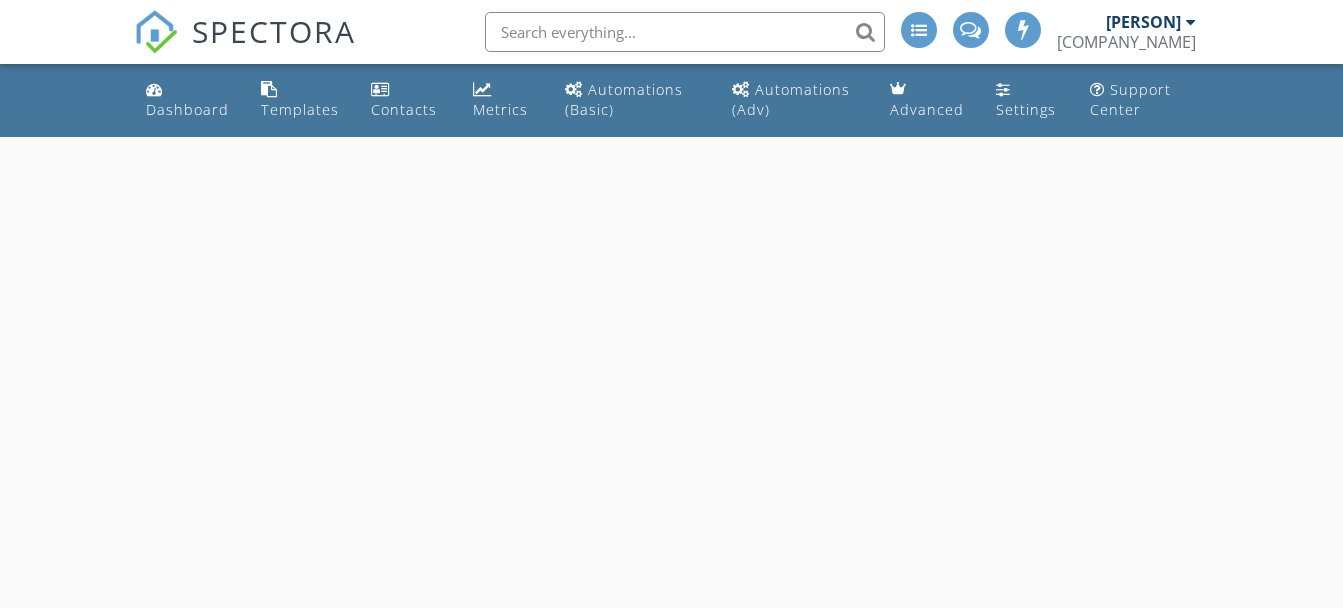scroll, scrollTop: 0, scrollLeft: 0, axis: both 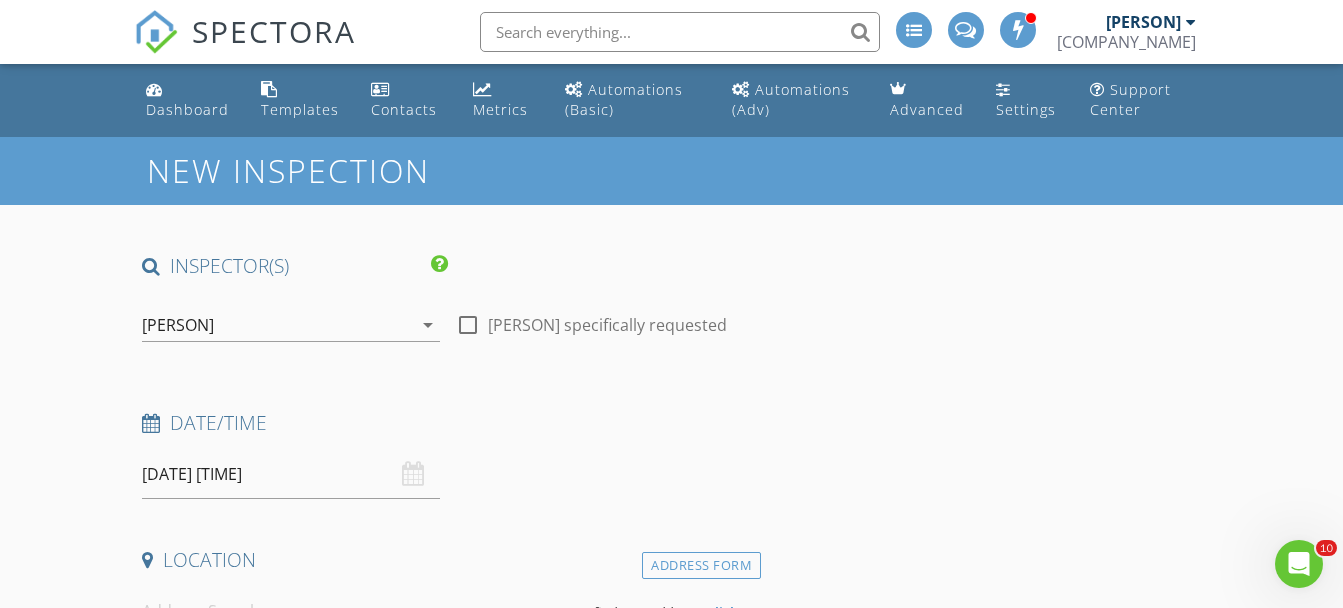 click at bounding box center [468, 325] 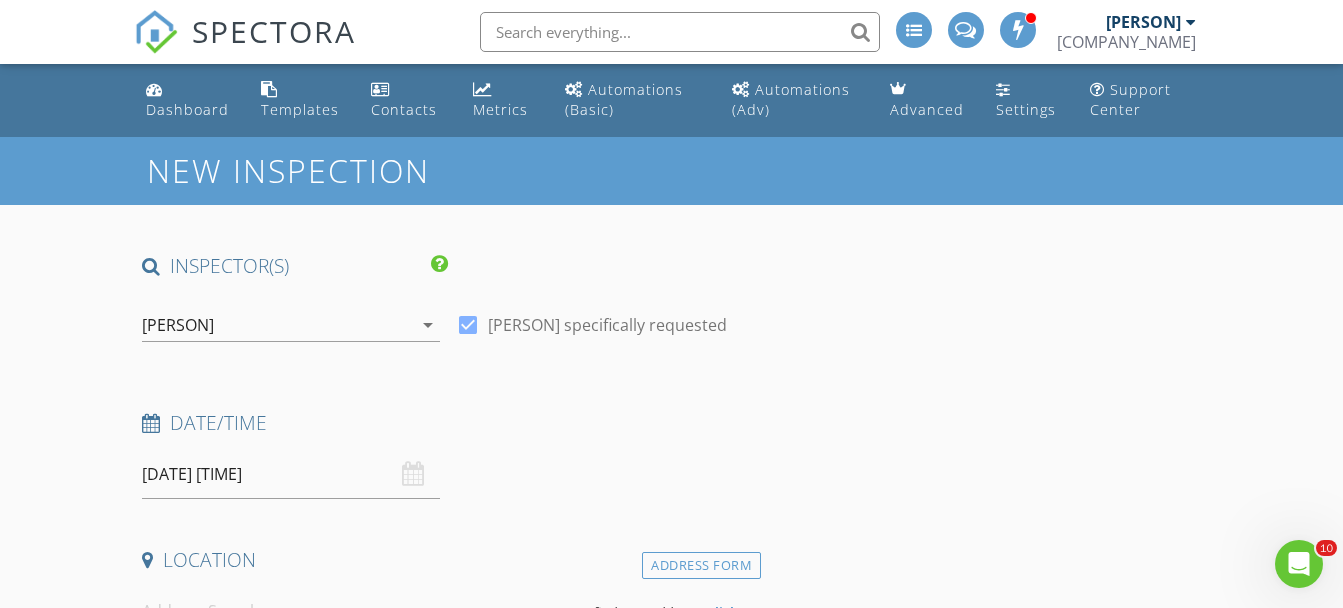 scroll, scrollTop: 167, scrollLeft: 0, axis: vertical 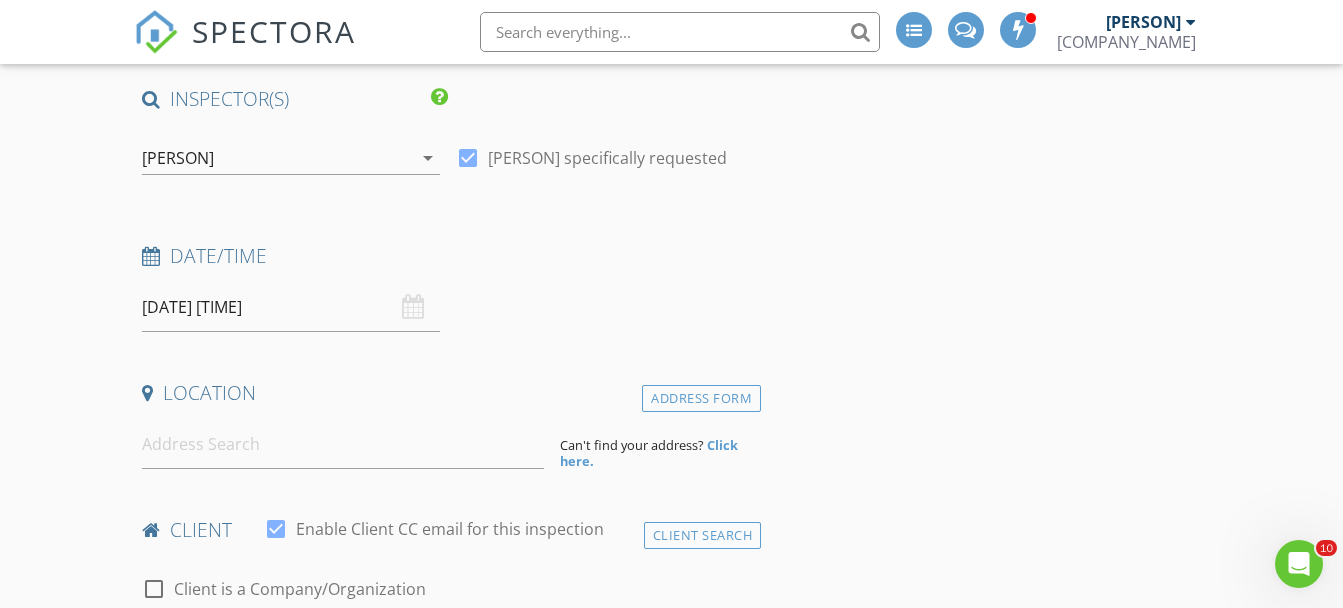 click on "[DATE] [TIME]" at bounding box center [290, 307] 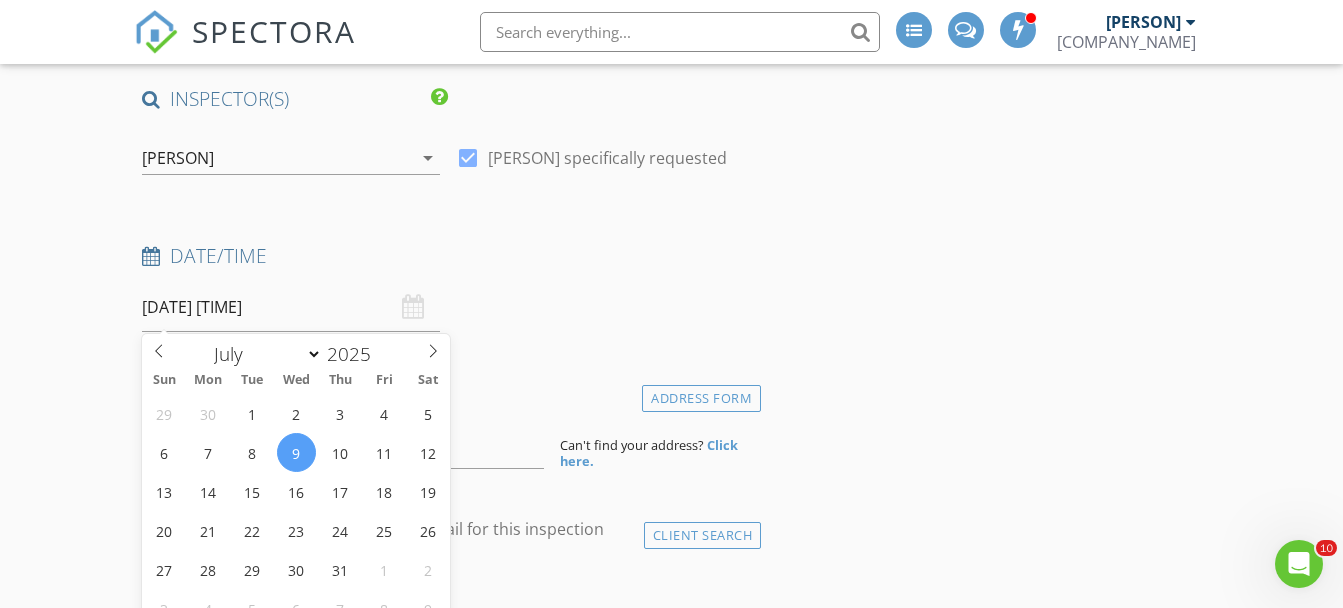scroll, scrollTop: 333, scrollLeft: 0, axis: vertical 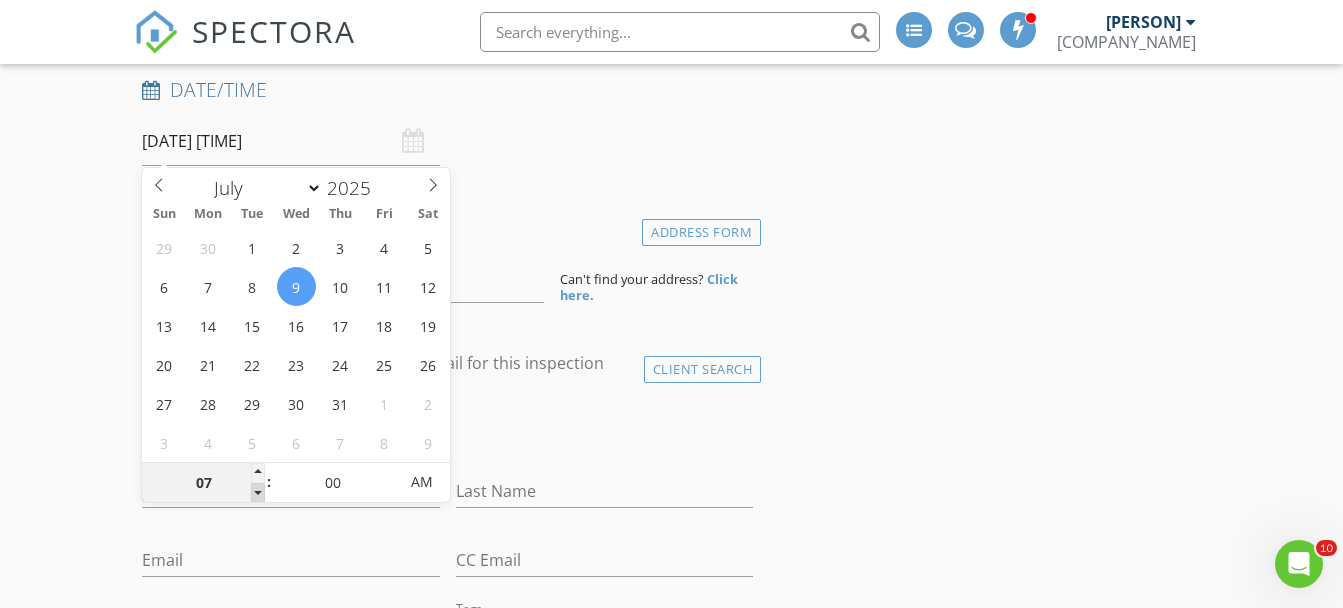 click at bounding box center [258, 493] 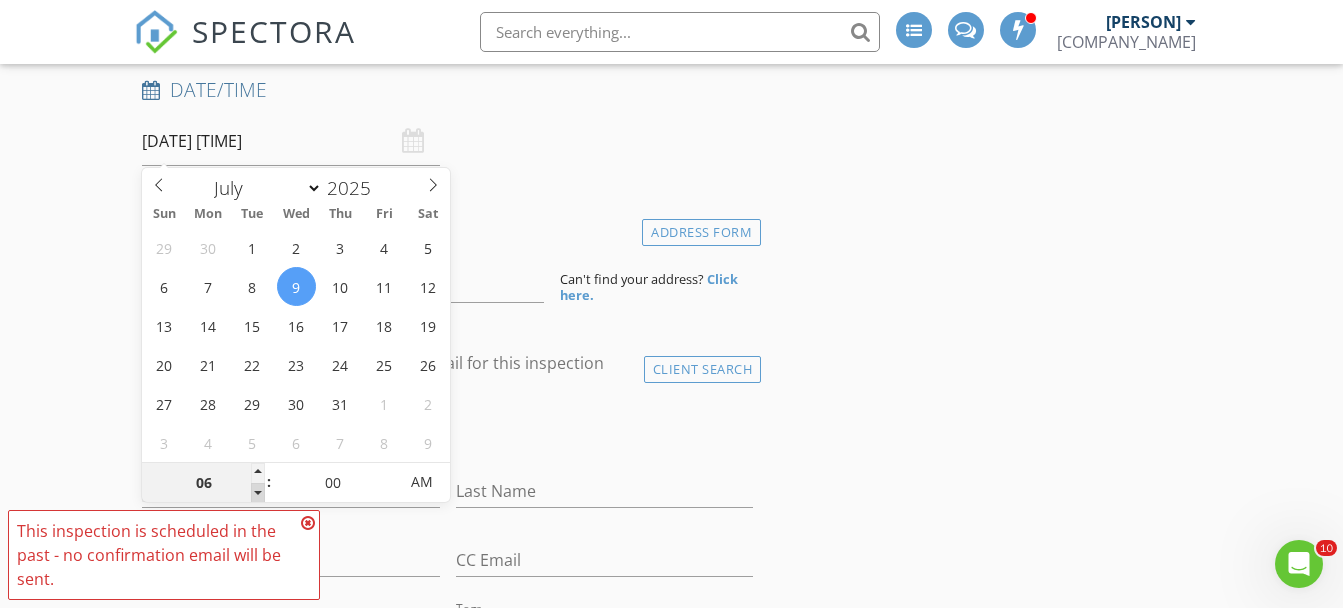 click on "SPECTORA
[PERSON]
[COMPANY_NAME]
Role:
Inspector
Change Role
Dashboard
New Inspection
Inspections
Calendar
Template Editor
Contacts
Automations (Basic)
Automations (Adv)
Team
Metrics
Payments
Data Exports
Time Tracking
Billing
Conversations
Tasks
Reporting
Advanced
Equipment
Settings
What's New
Sign Out
Change Active Role
Your account has more than one possible role. Please choose how you'd like to view the site:
Company/Agency
City
Role
Dashboard
Templates
Contacts
Metrics
Automations (Basic)
Automations (Adv)
Advanced
Settings" at bounding box center [671, 1383] 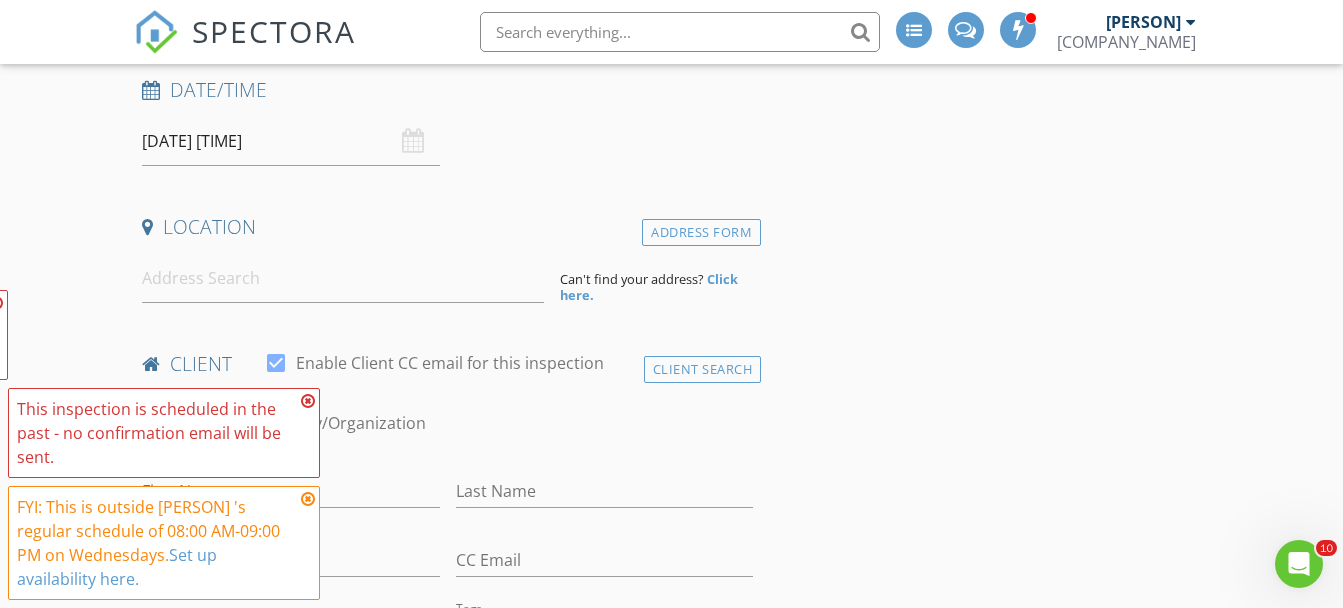 click on "This inspection is scheduled in the past - no confirmation email will be sent.   This inspection is scheduled in the past - no confirmation email will be sent.   FYI: This is outside [PERSON]'s regular schedule of 08:00 AM-09:00 PM on Wednesdays.  Set up availability here." at bounding box center [164, 445] 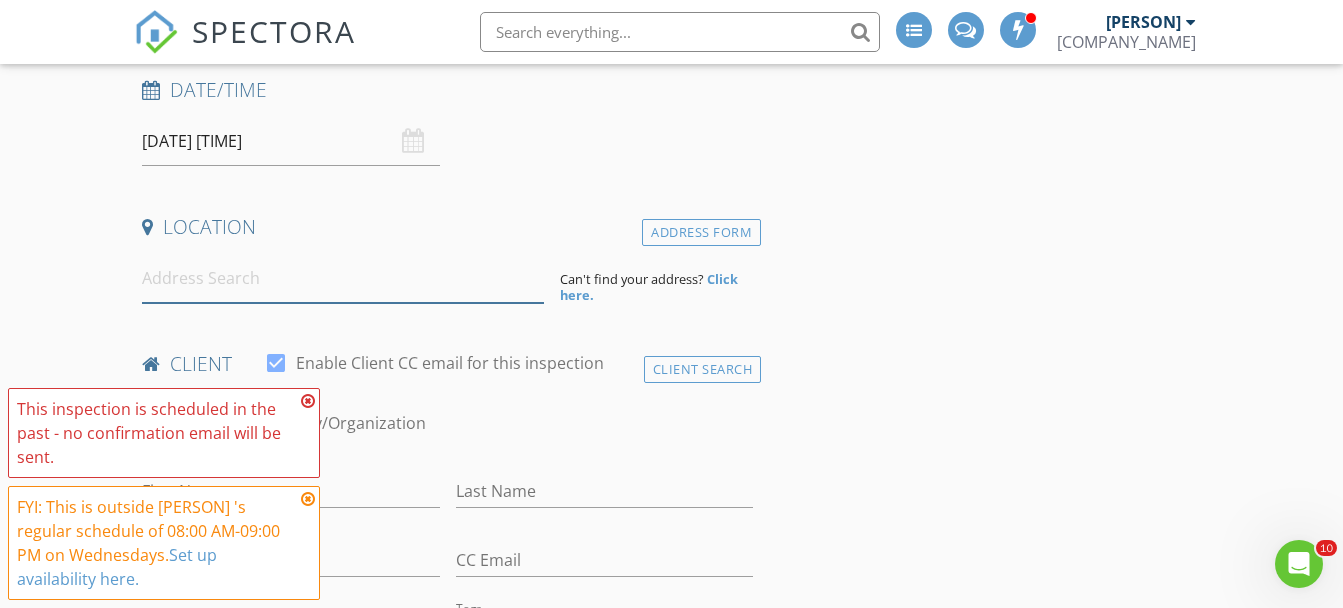 click at bounding box center (343, 278) 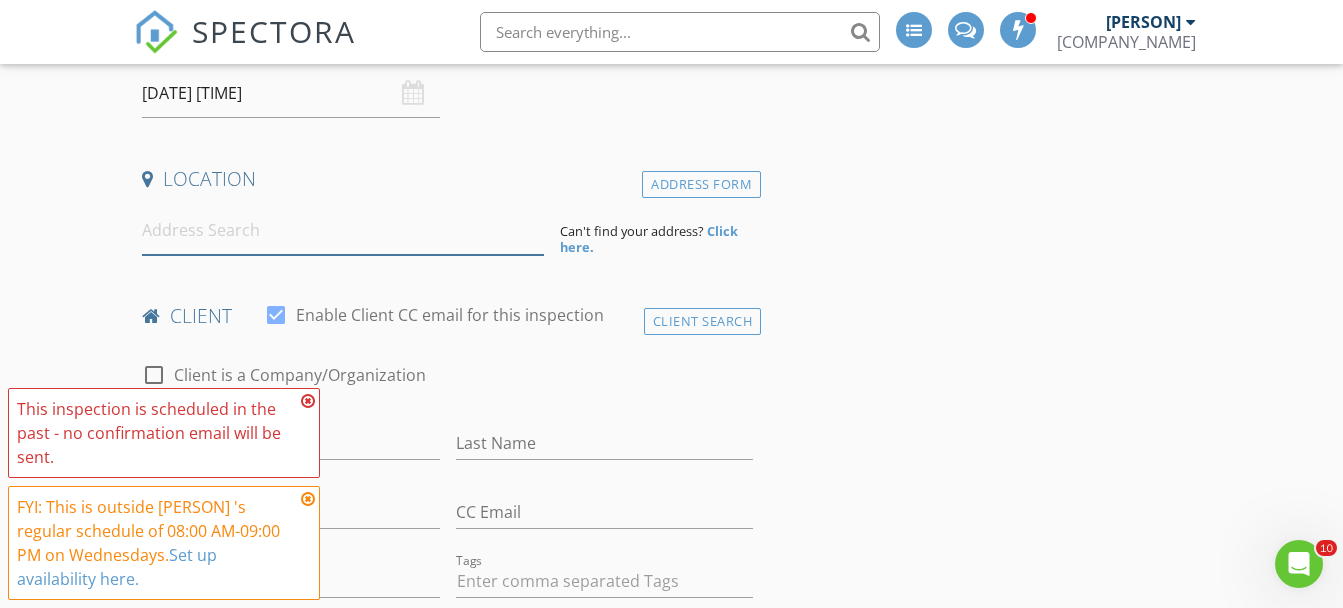 scroll, scrollTop: 333, scrollLeft: 0, axis: vertical 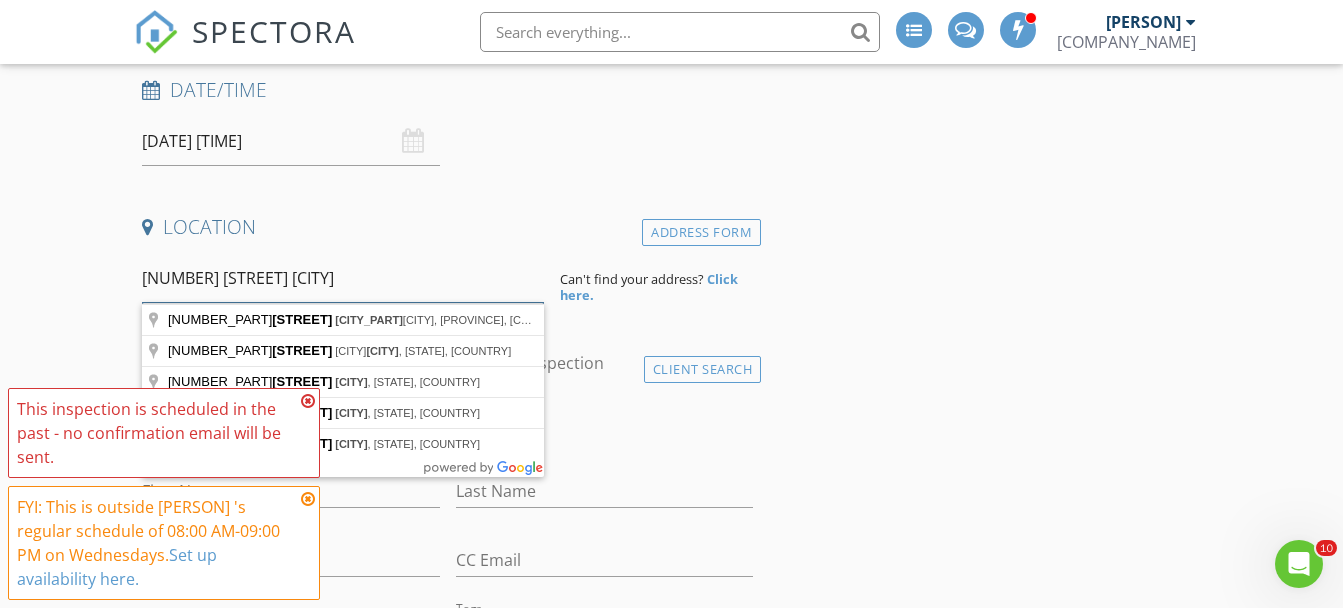 click on "[NUMBER] [STREET] [CITY]" at bounding box center [343, 278] 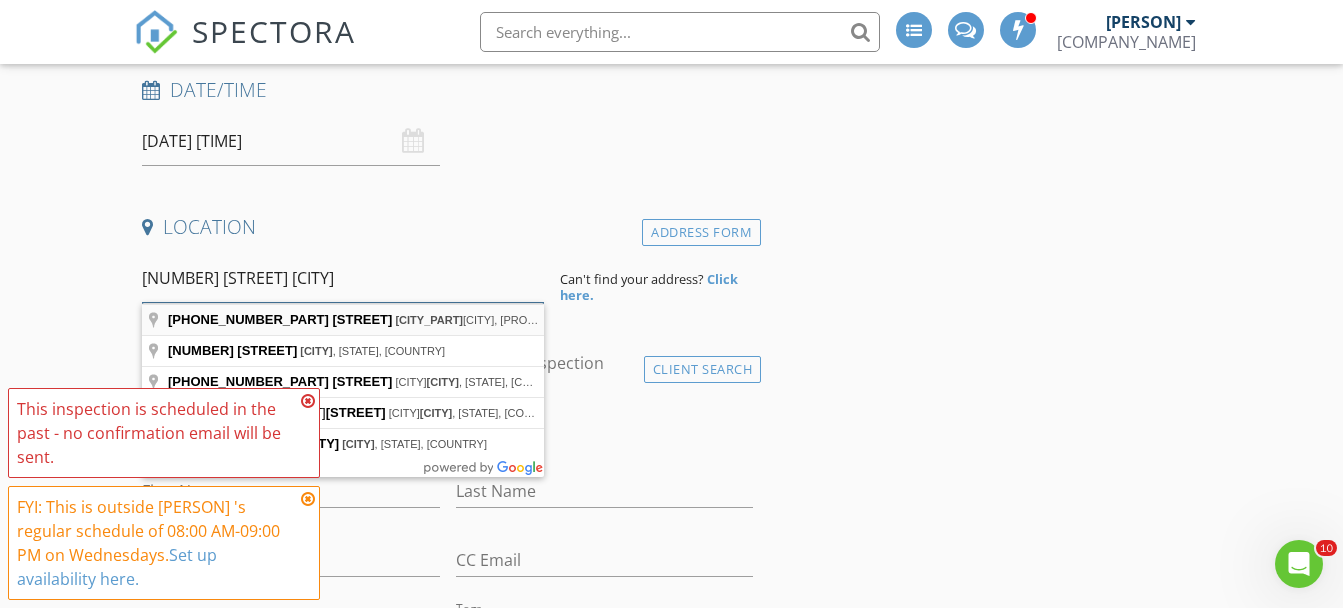 type on "[NUMBER] [STREET] [CITY]" 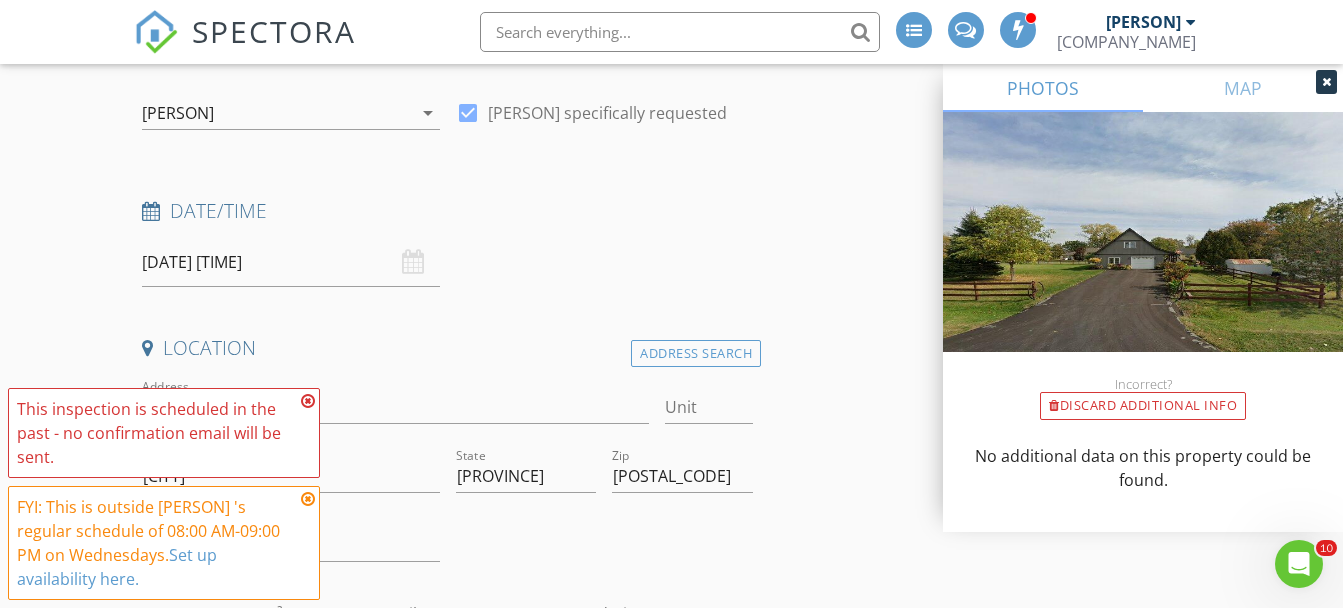 scroll, scrollTop: 167, scrollLeft: 0, axis: vertical 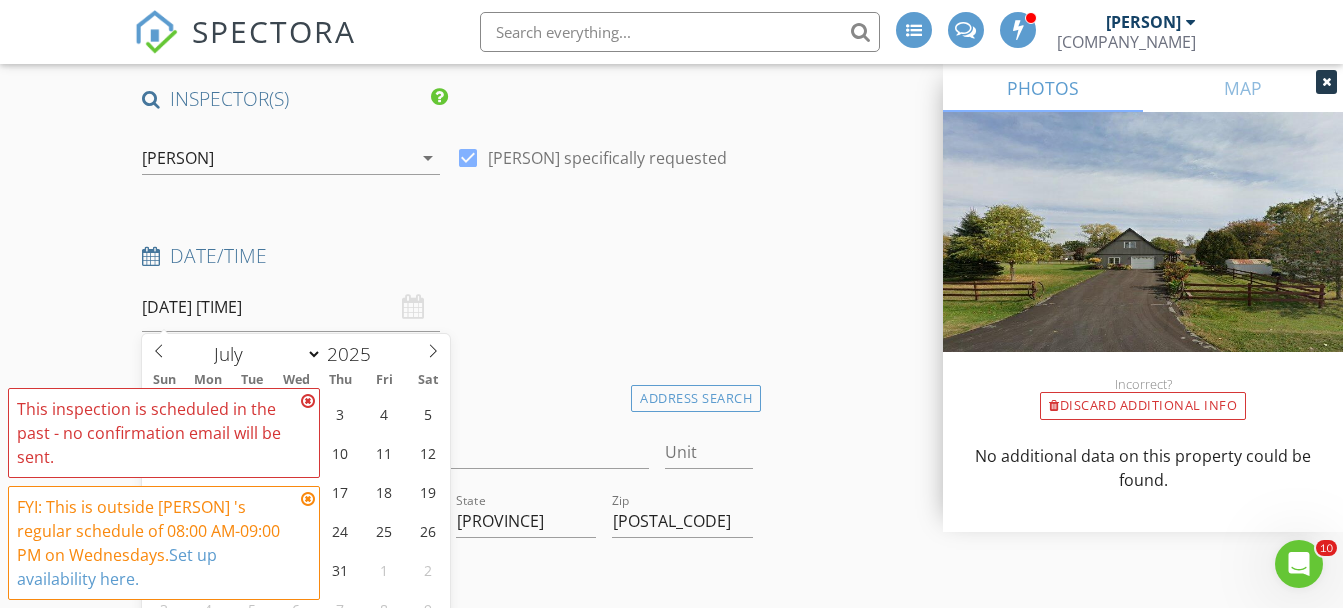 click on "[DATE] [TIME]" at bounding box center [290, 307] 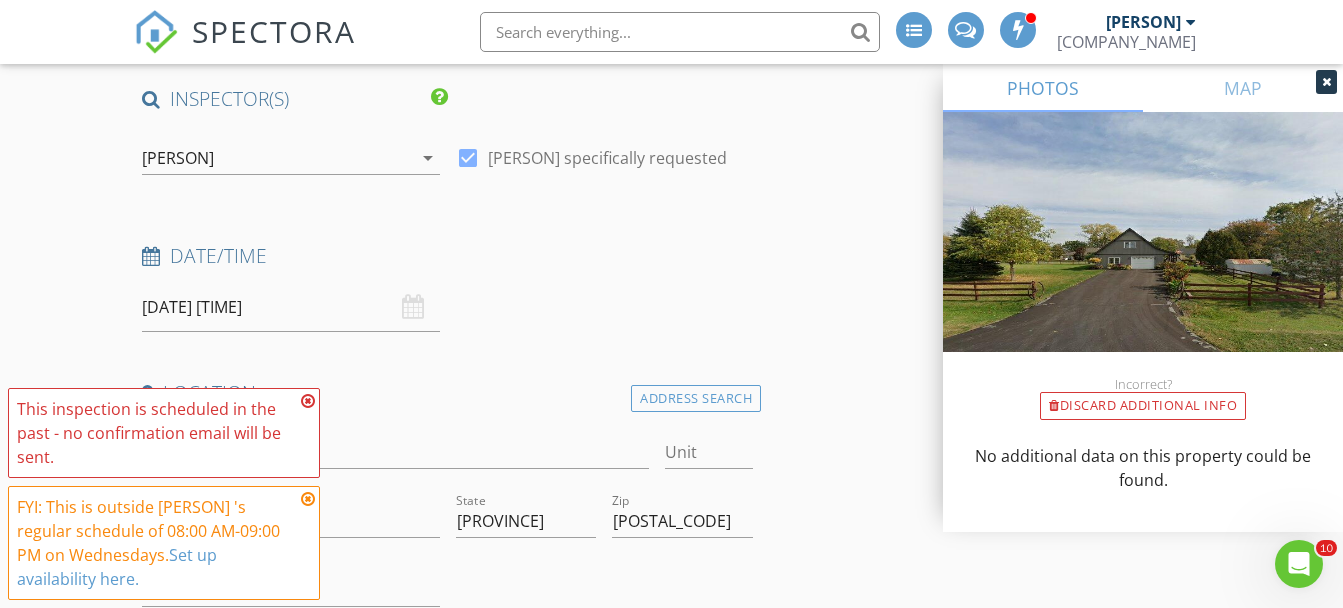 drag, startPoint x: 313, startPoint y: 394, endPoint x: 289, endPoint y: 417, distance: 33.24154 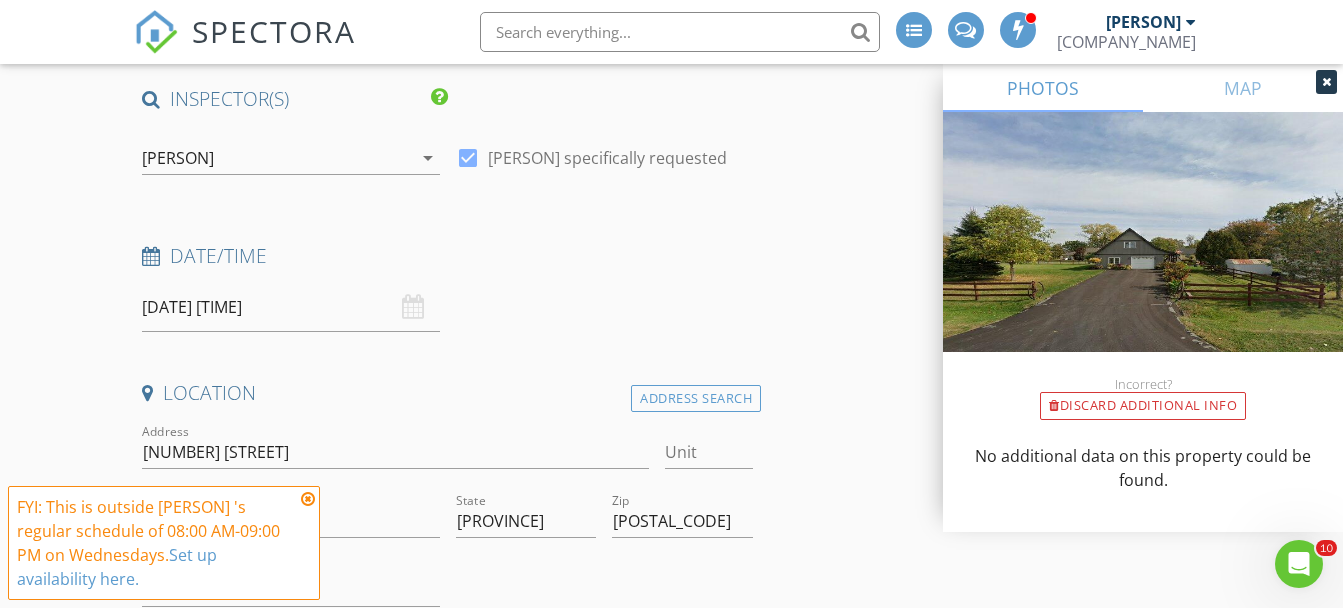 click on "FYI: This is outside [PERSON]'s regular schedule of 08:00 AM-09:00 PM on Wednesdays.  Set up availability here." at bounding box center (164, 543) 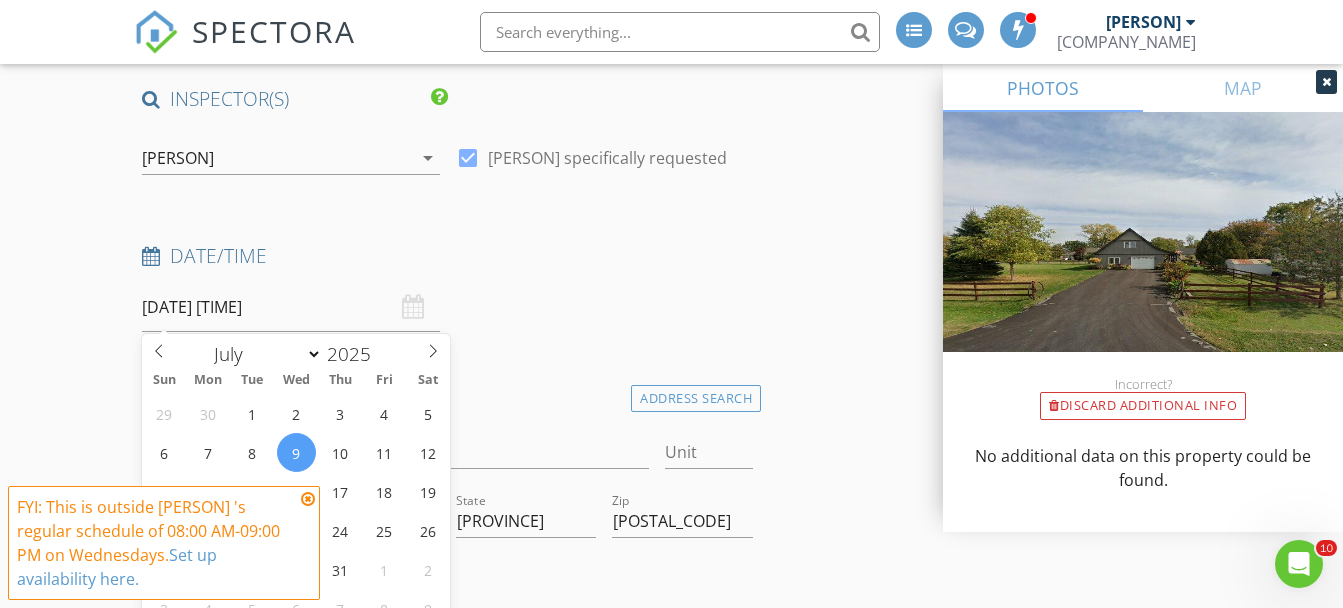 drag, startPoint x: 306, startPoint y: 490, endPoint x: 301, endPoint y: 311, distance: 179.06982 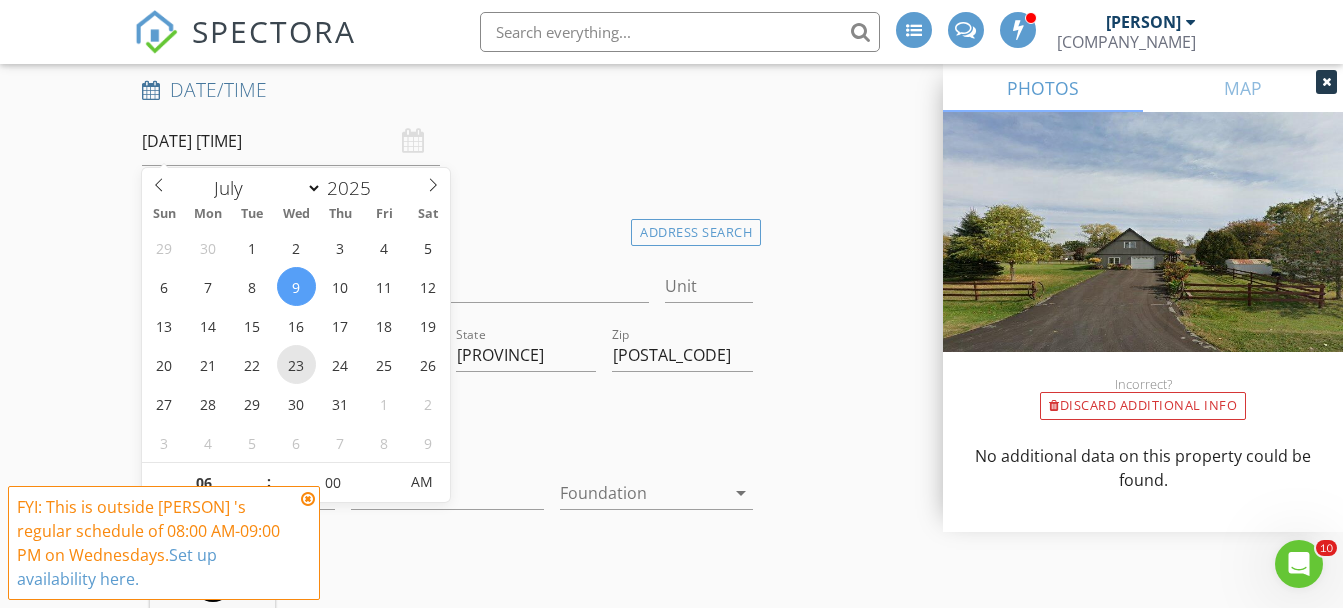 scroll, scrollTop: 500, scrollLeft: 0, axis: vertical 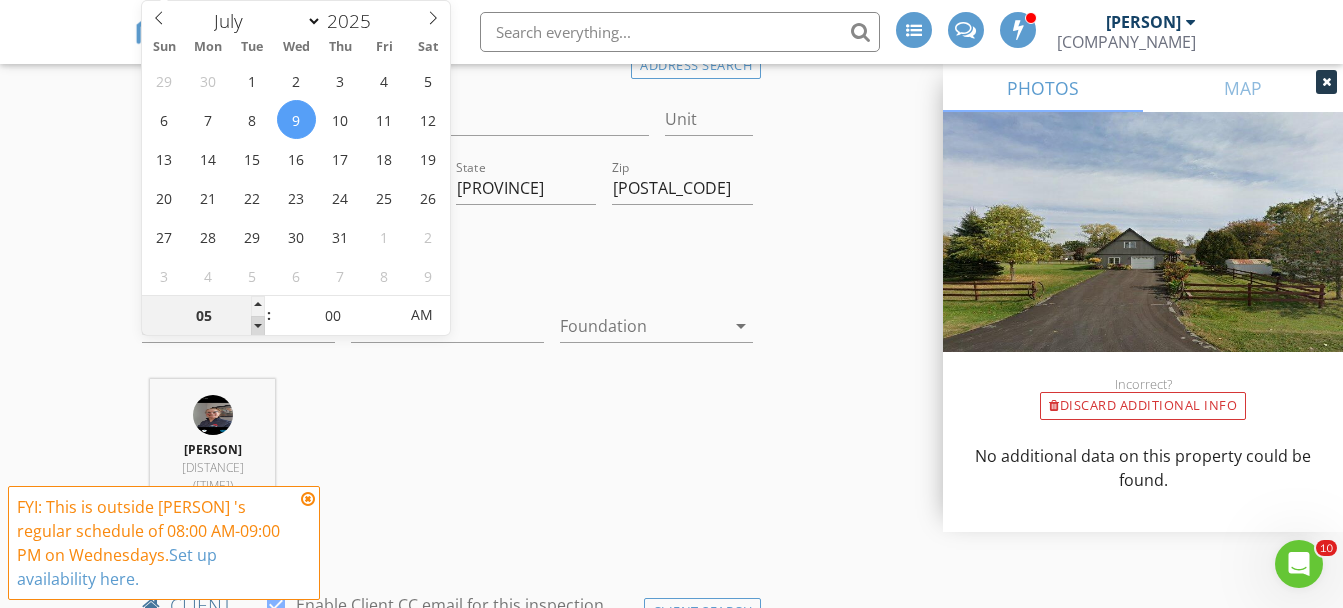 click at bounding box center [258, 326] 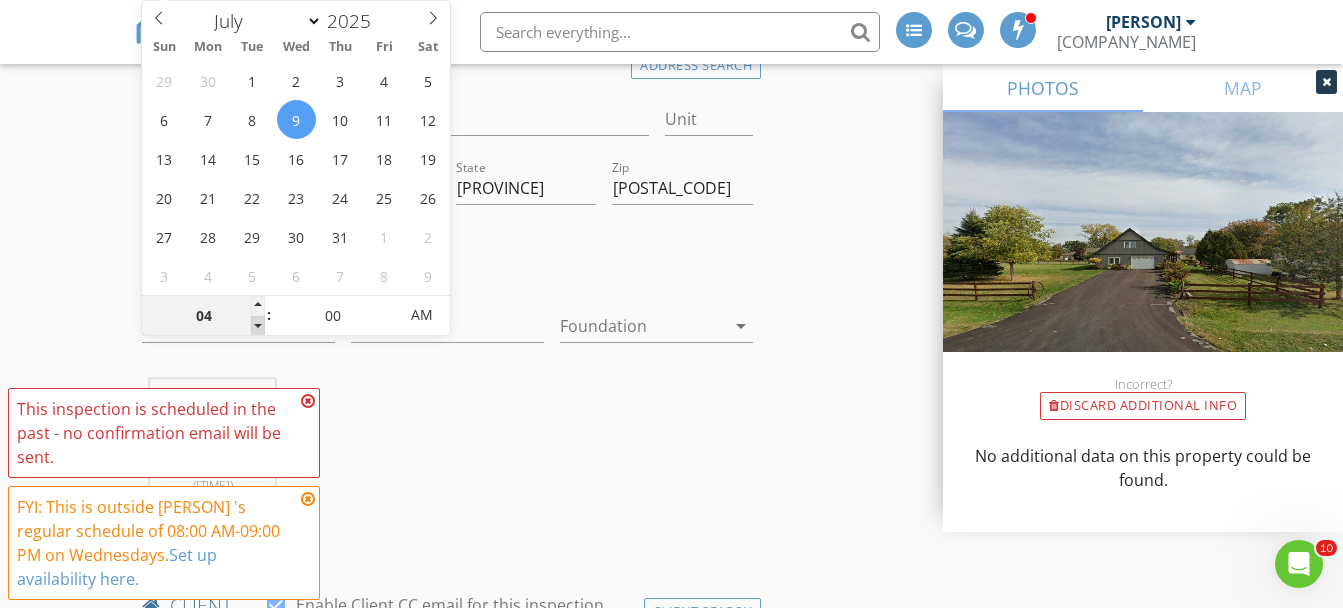 click at bounding box center (258, 326) 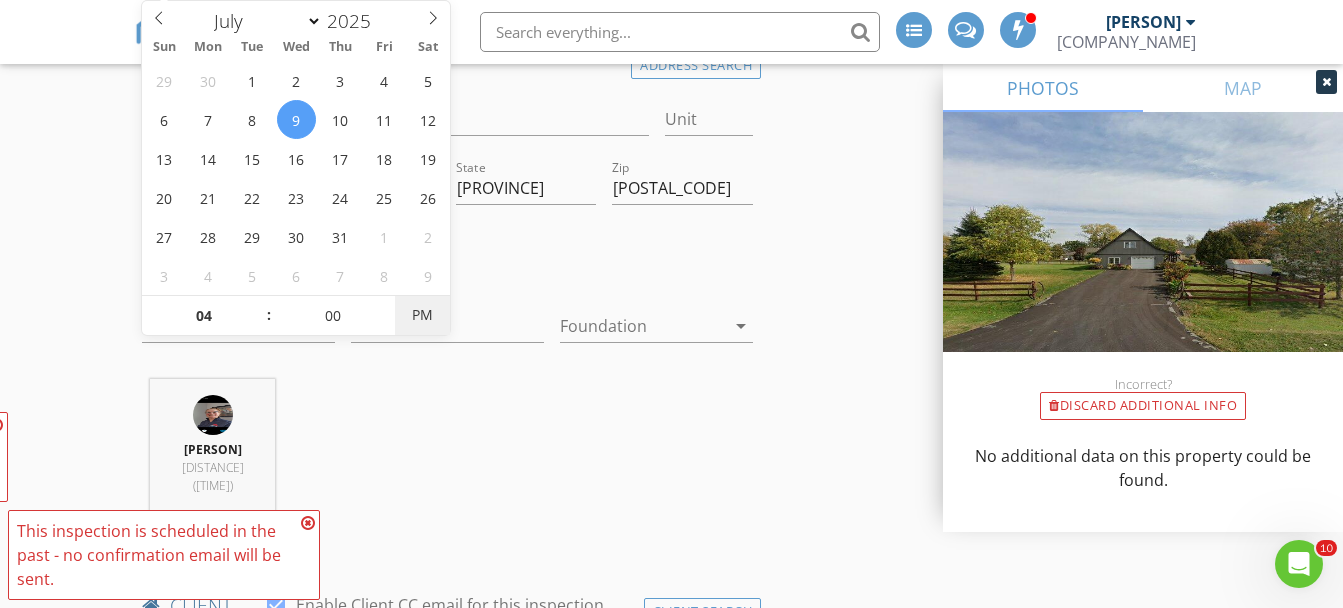 click on "PM" at bounding box center (422, 315) 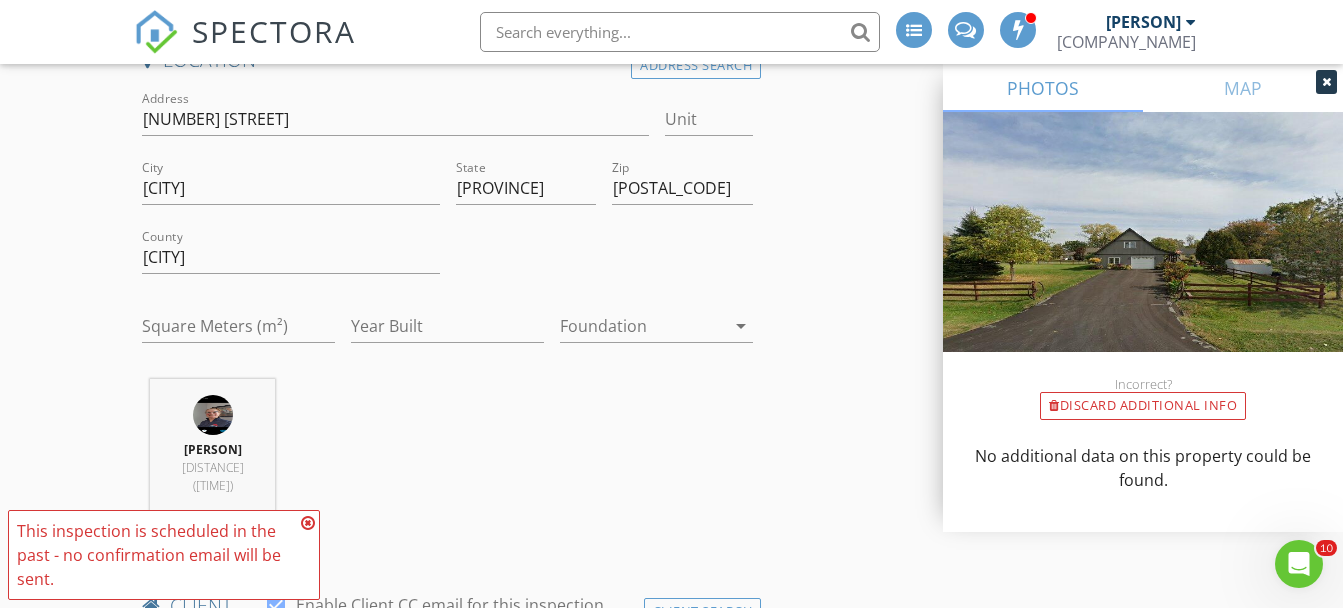 click on "[PERSON] ([TIME])" at bounding box center (447, 462) 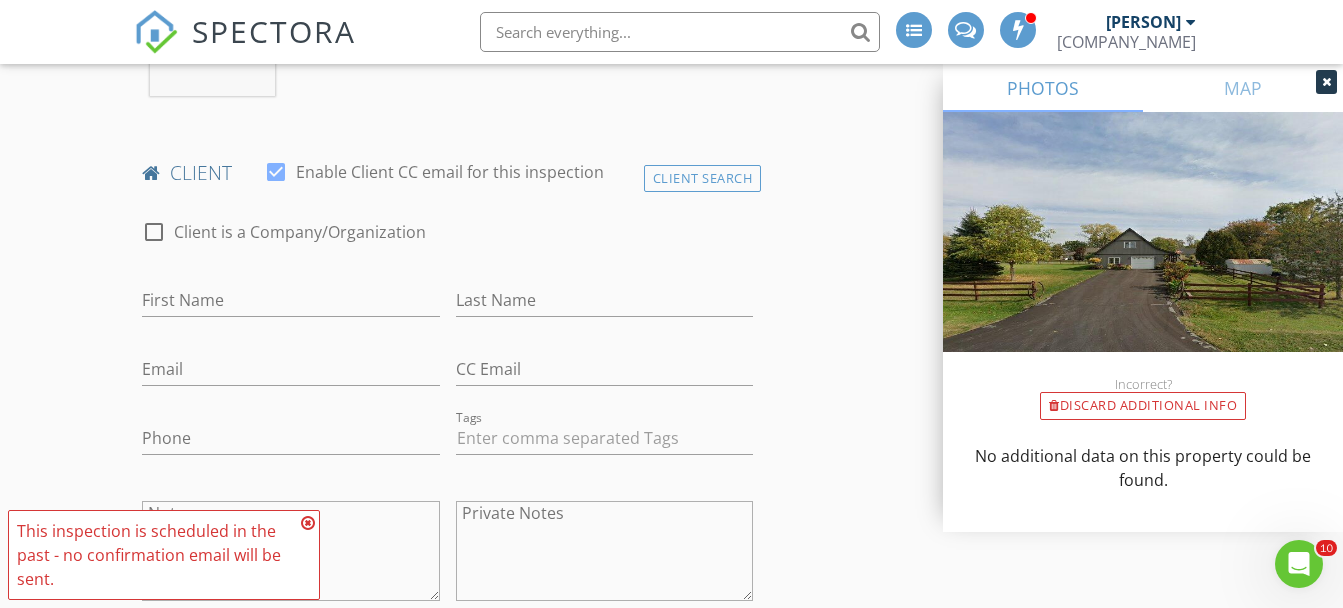 scroll, scrollTop: 1000, scrollLeft: 0, axis: vertical 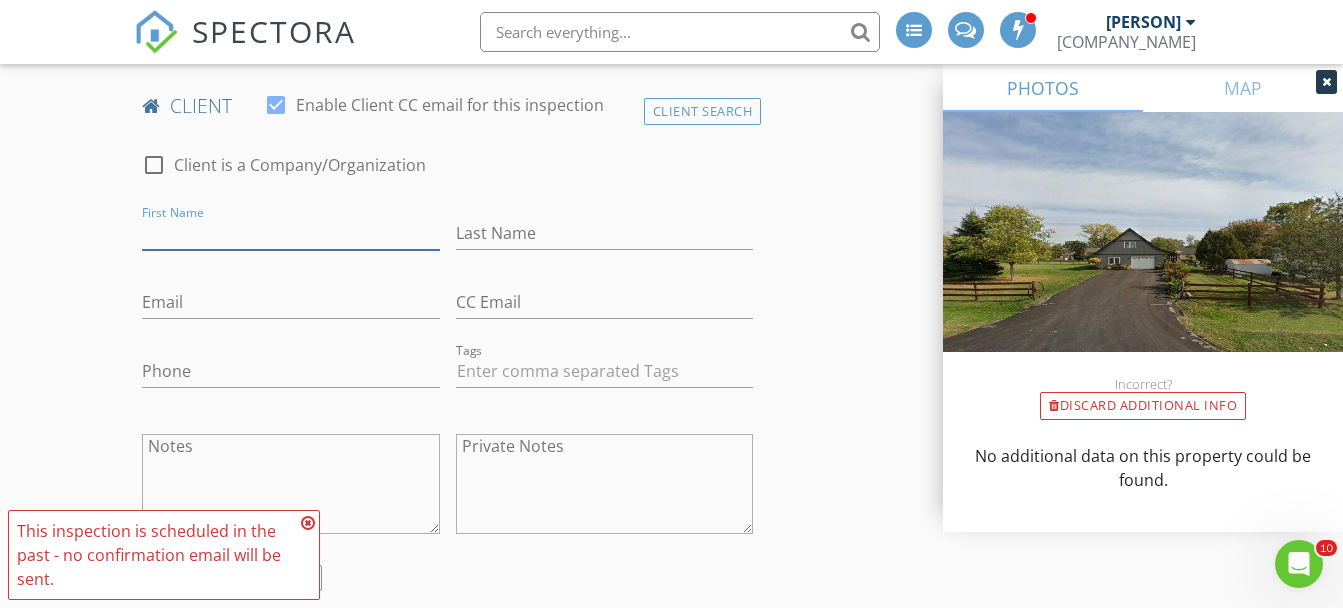 click on "First Name" at bounding box center [290, 233] 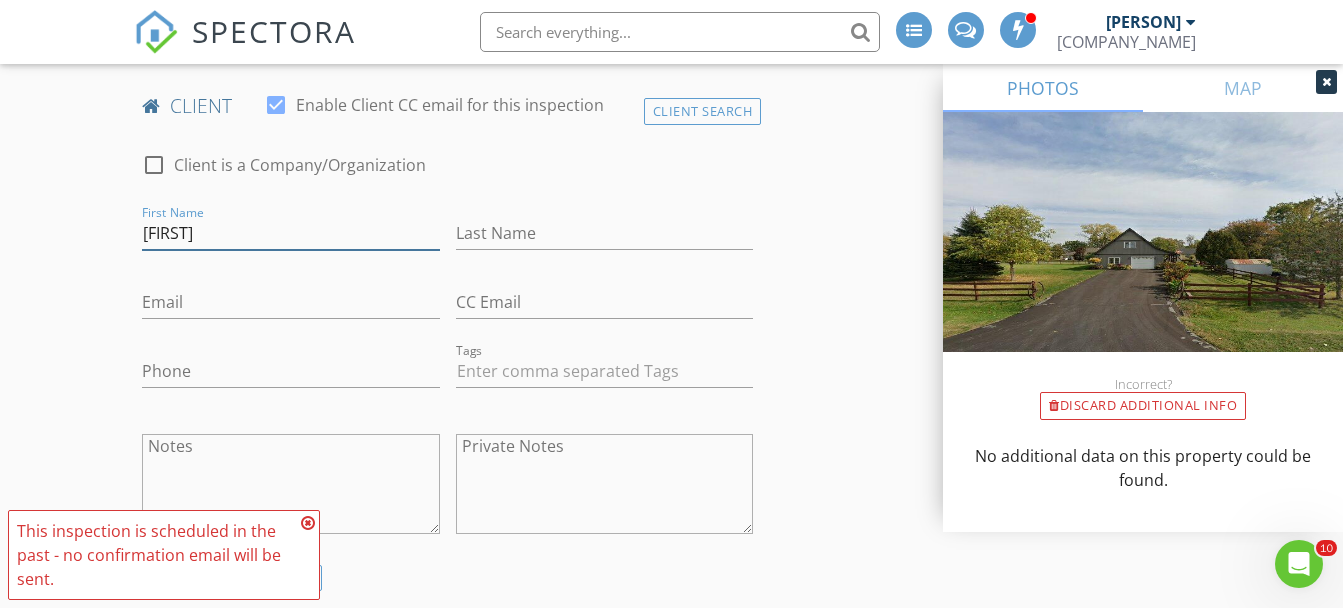 type on "[FIRST]" 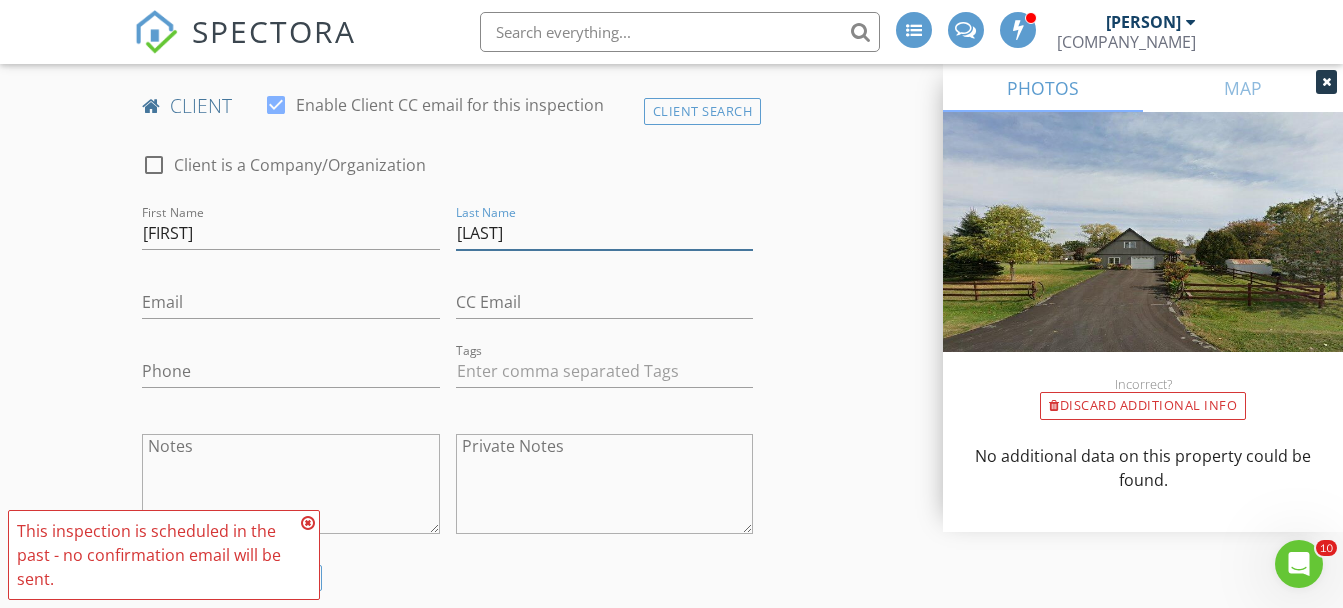 type on "[LAST]" 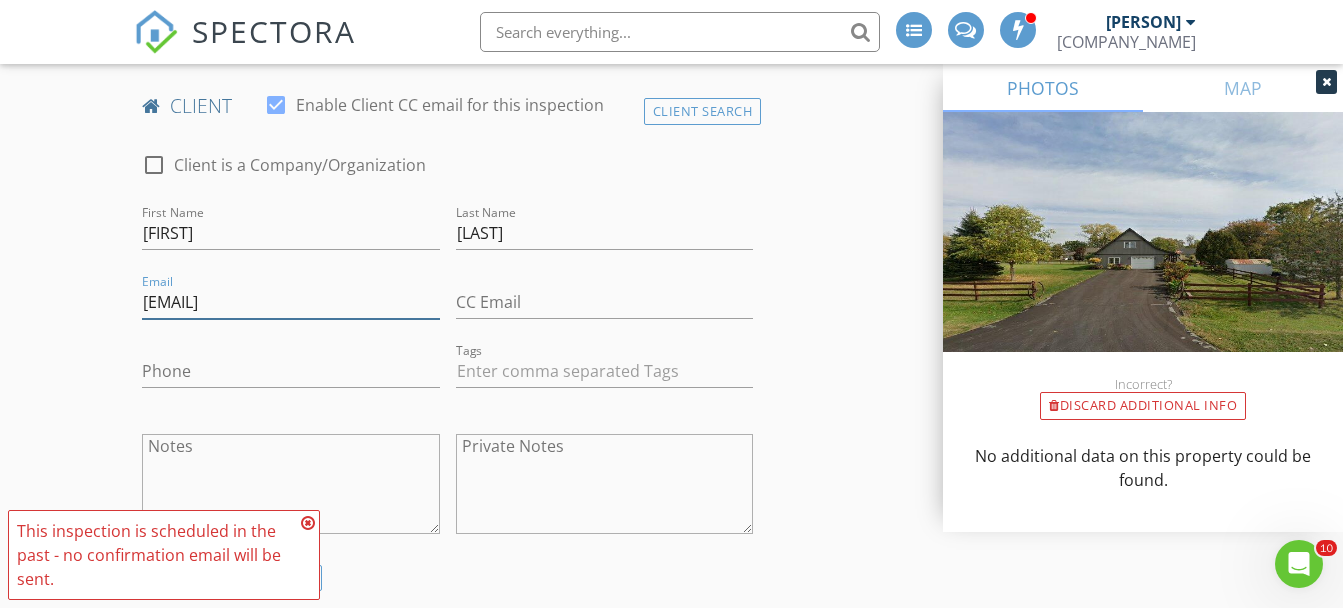 type on "[EMAIL]" 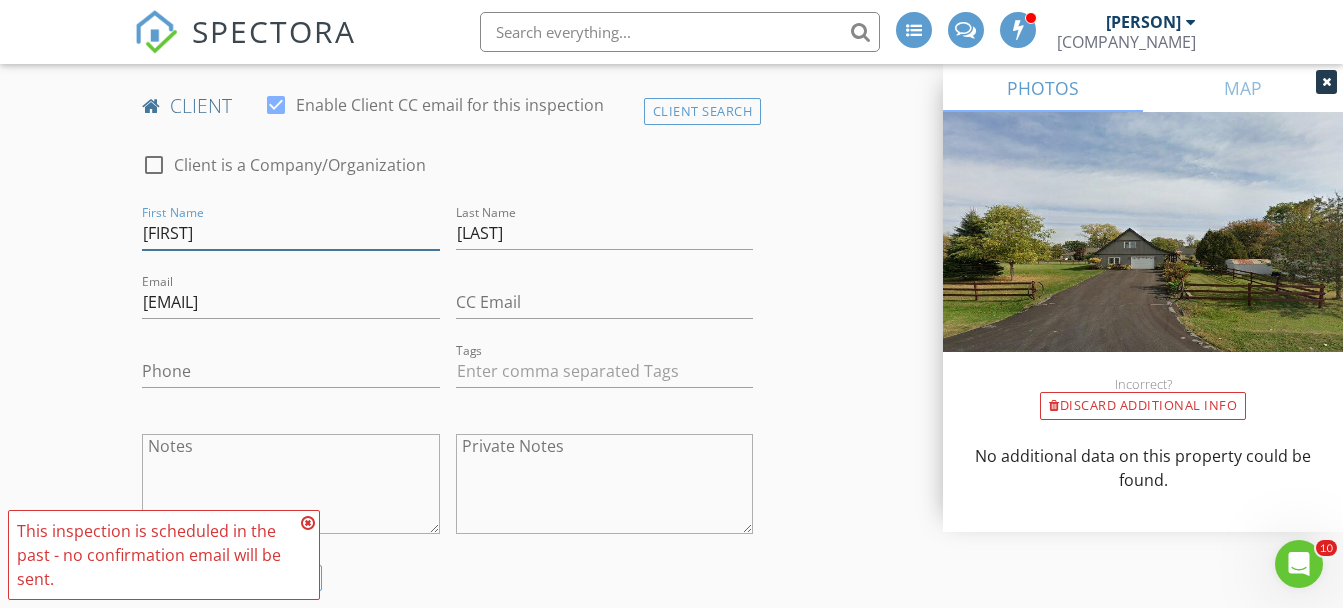 click on "[FIRST]" at bounding box center [290, 233] 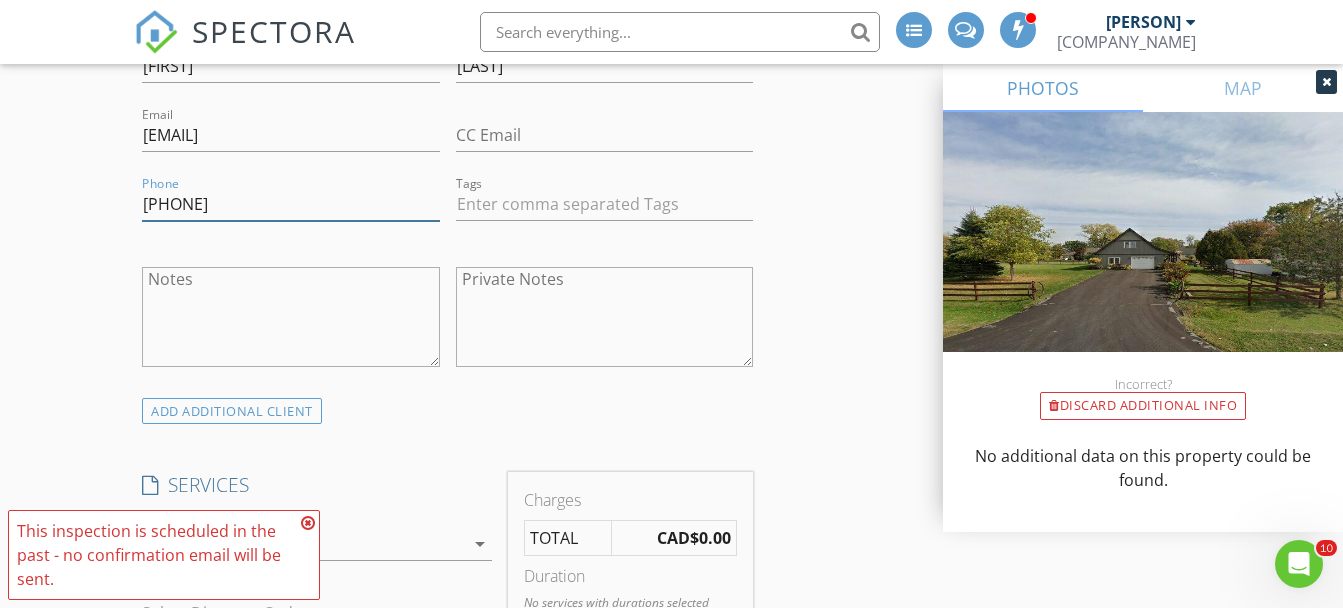 scroll, scrollTop: 1333, scrollLeft: 0, axis: vertical 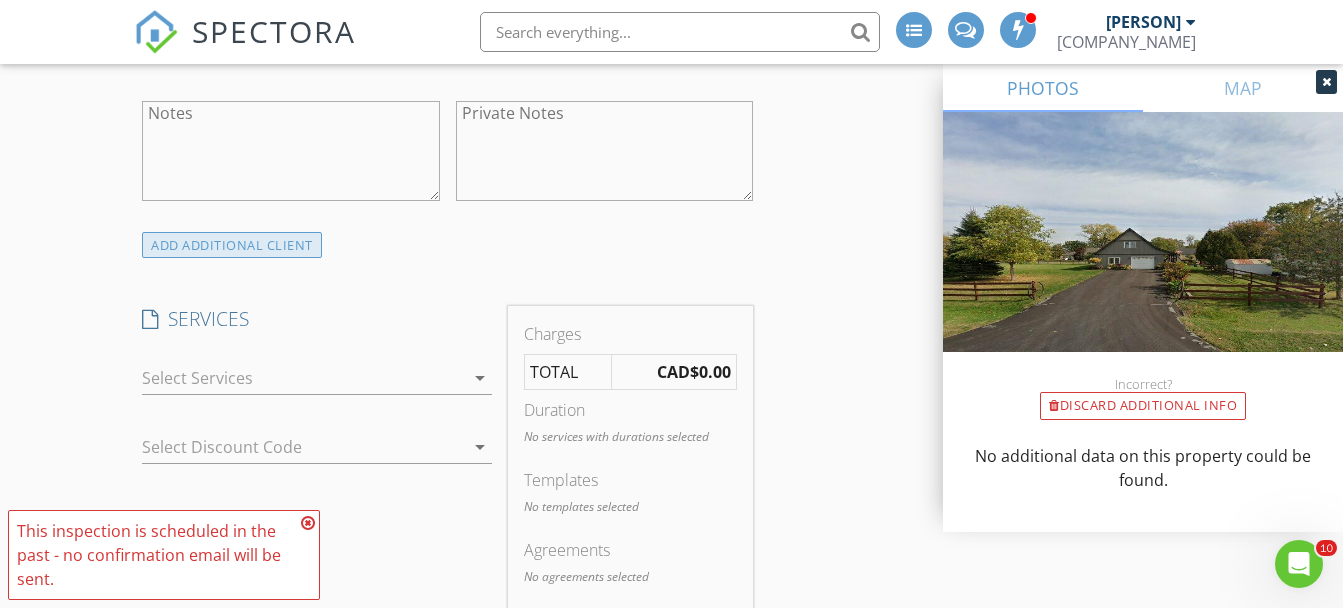 type on "[PHONE]" 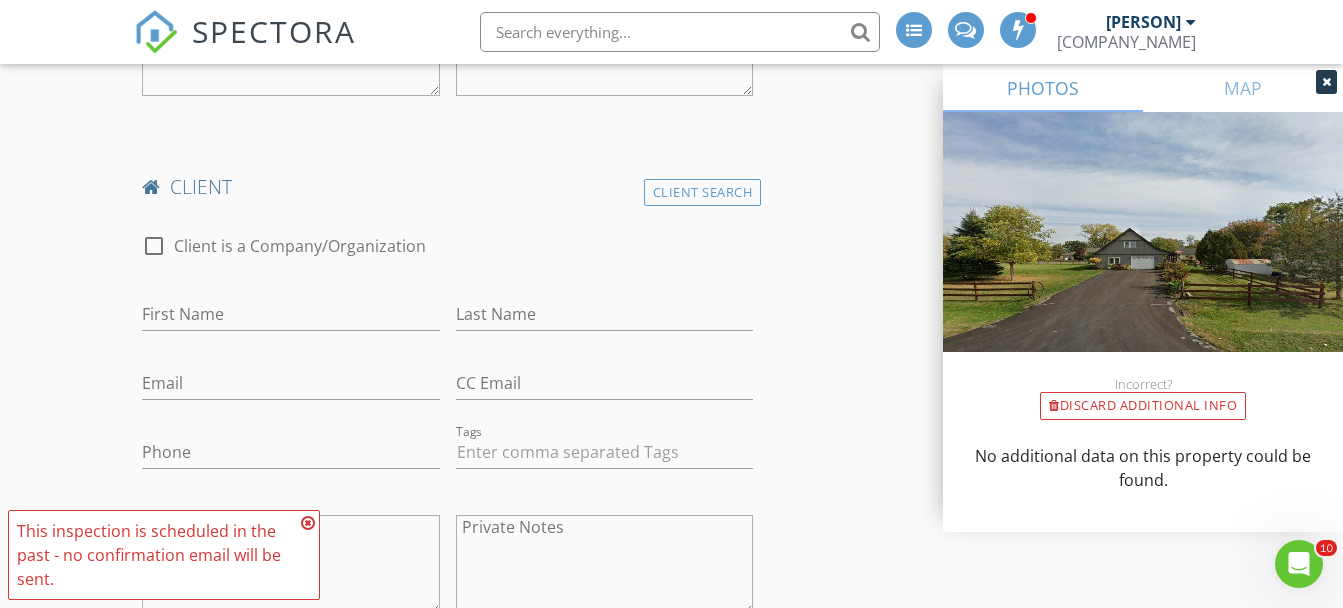 scroll, scrollTop: 1500, scrollLeft: 0, axis: vertical 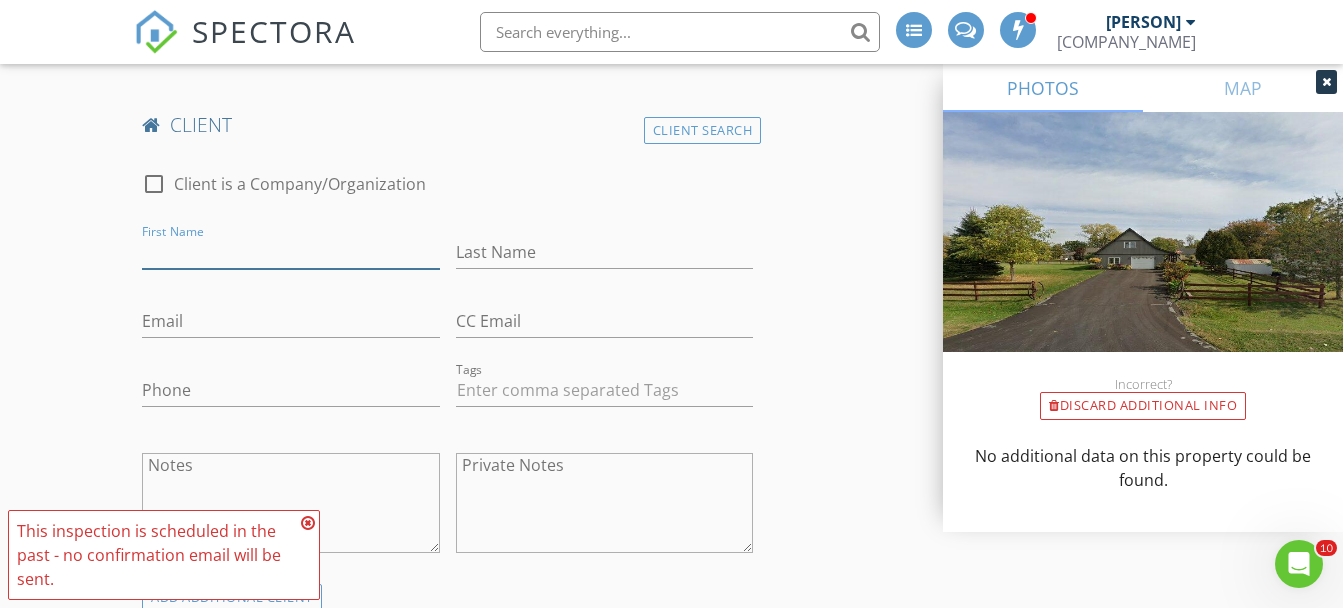 click on "First Name" at bounding box center (290, 252) 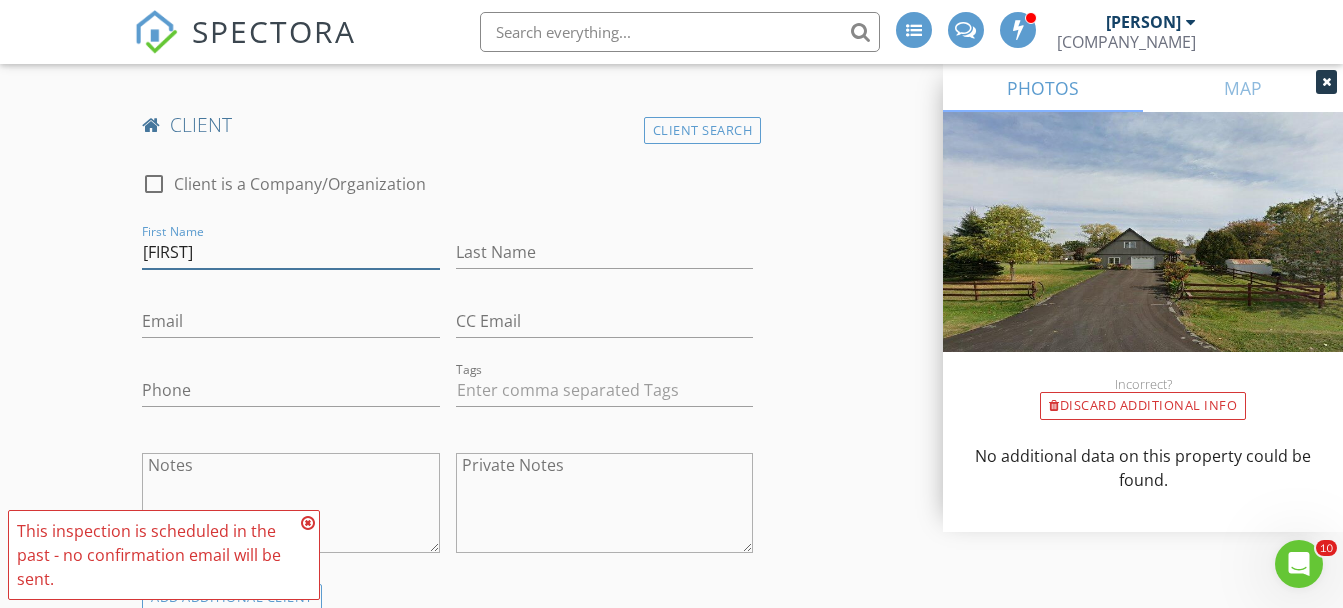 type on "[FIRST]" 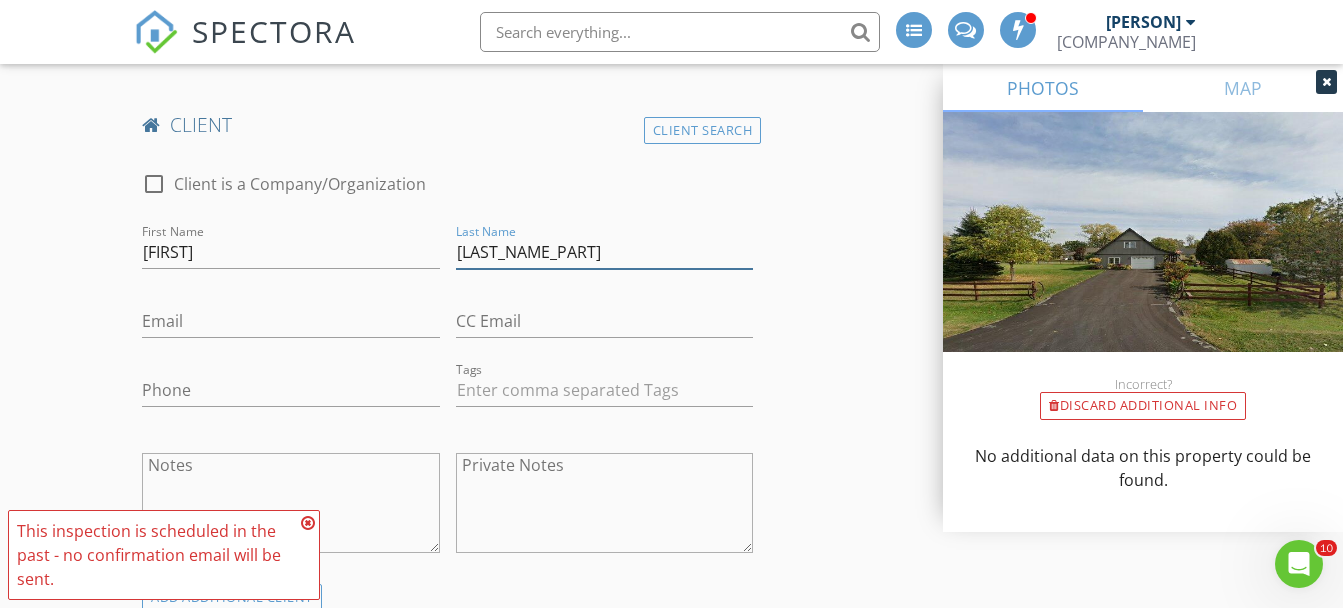 type on "[LAST_NAME_PART]" 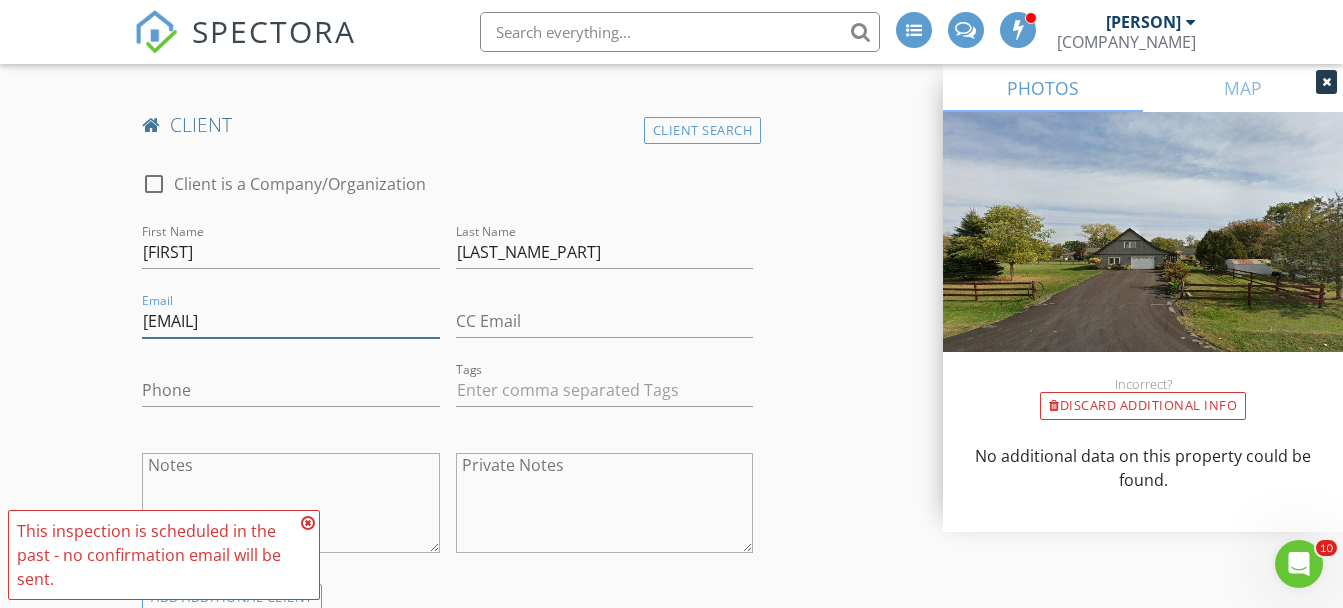 type on "[EMAIL]" 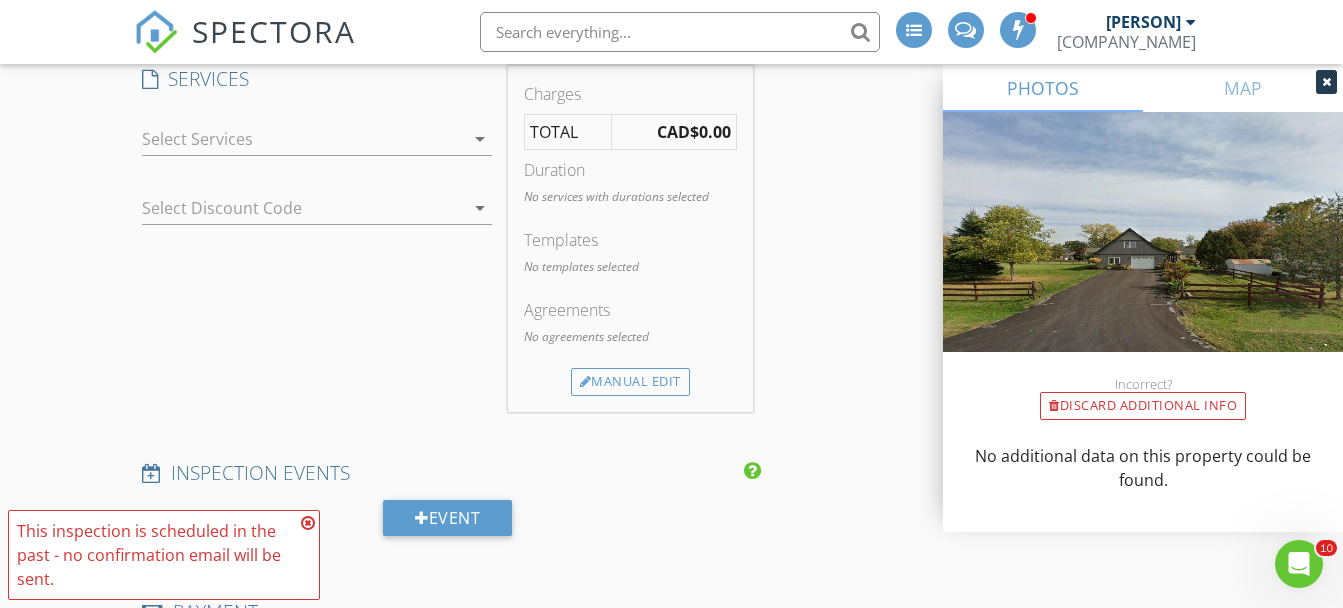 scroll, scrollTop: 2167, scrollLeft: 0, axis: vertical 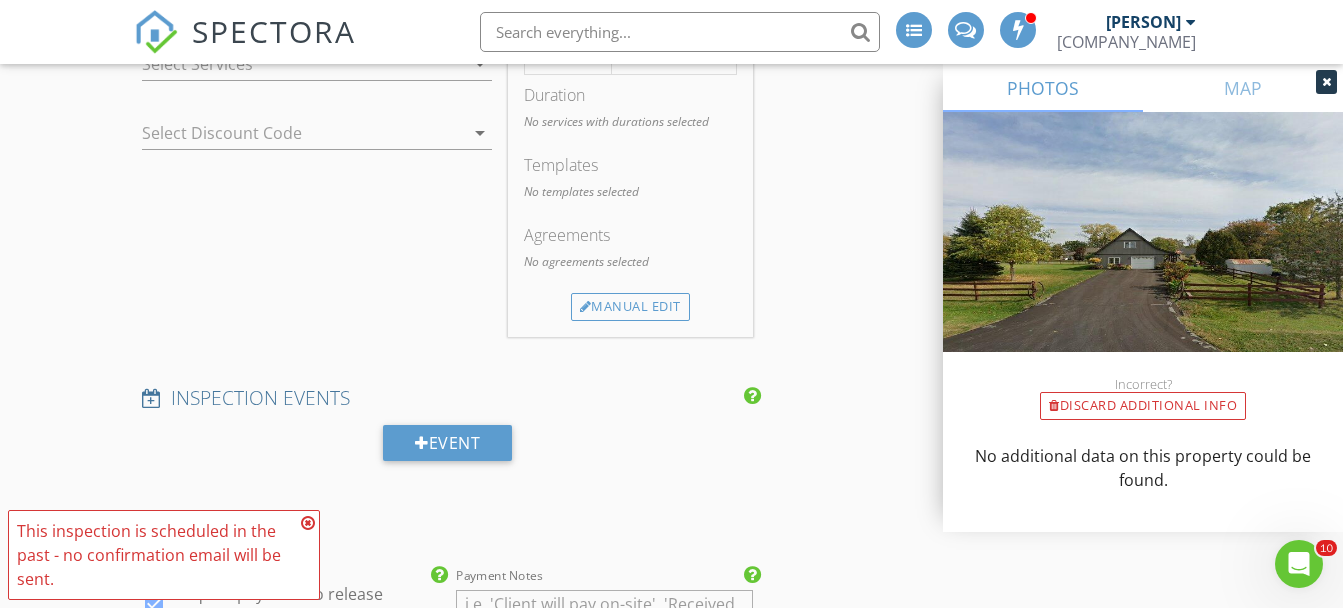 type on "[PHONE]" 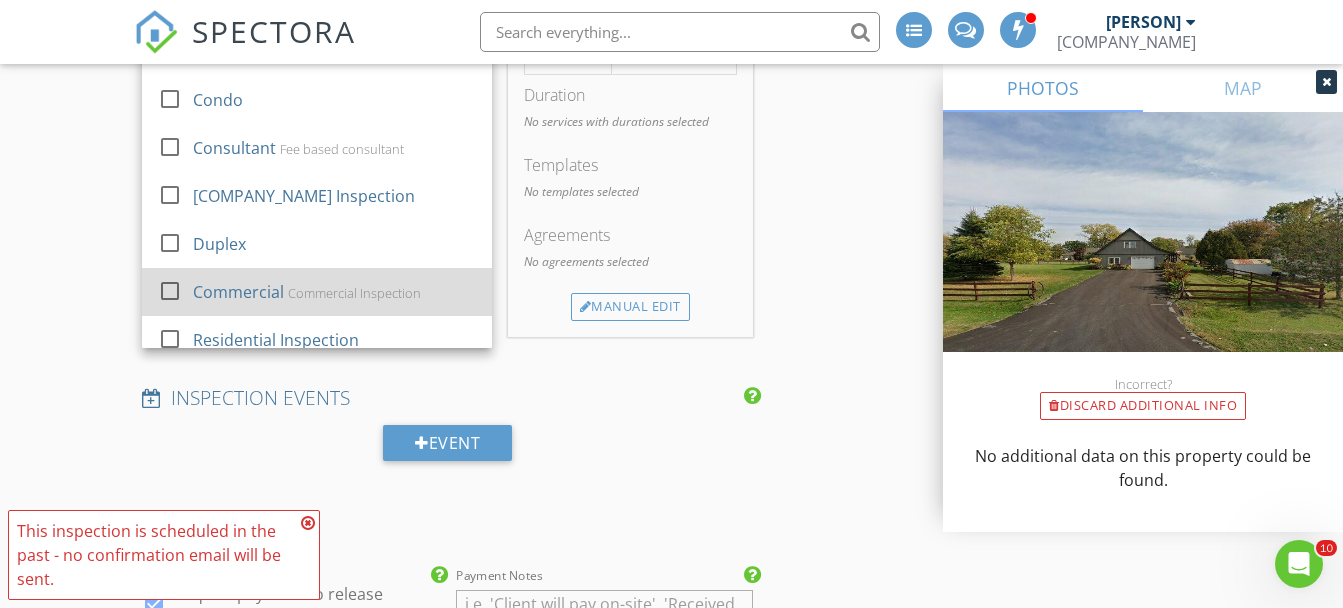 scroll, scrollTop: 36, scrollLeft: 0, axis: vertical 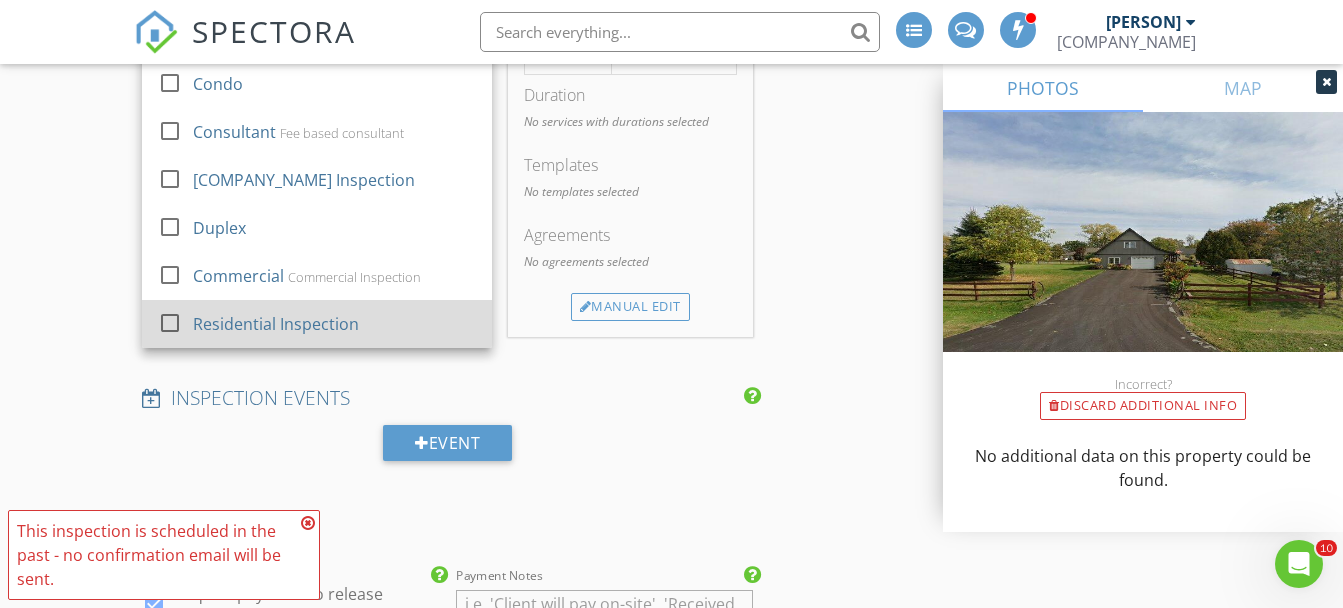 click on "Residential Inspection" at bounding box center [276, 324] 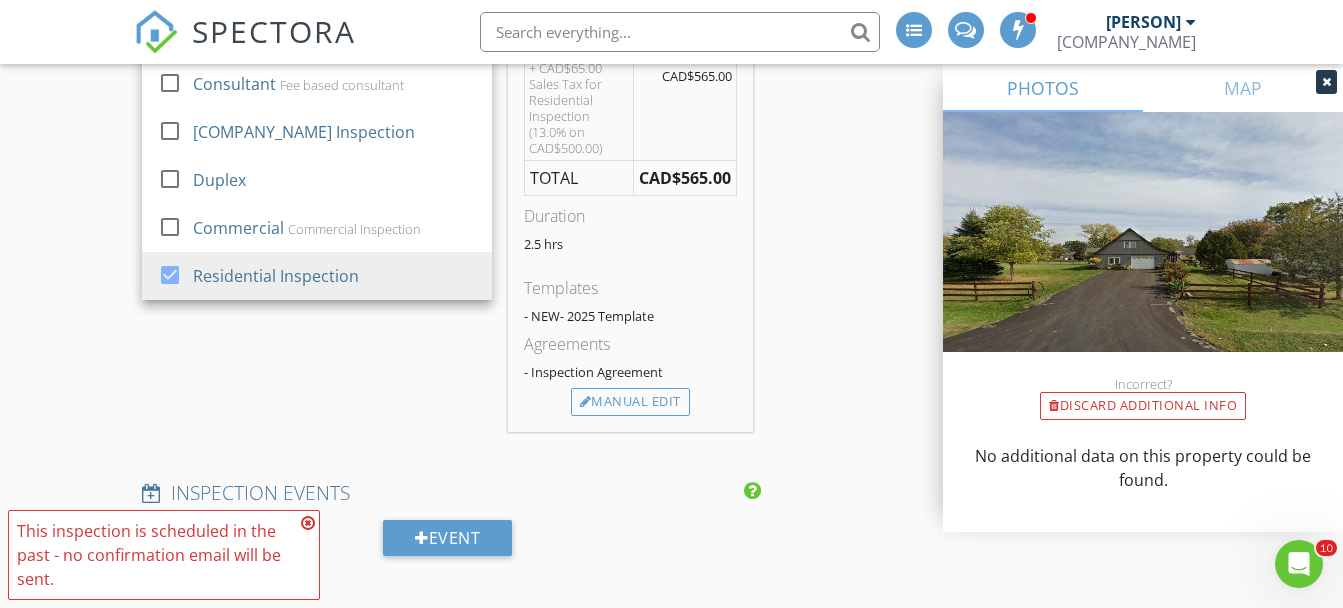 scroll, scrollTop: 2167, scrollLeft: 0, axis: vertical 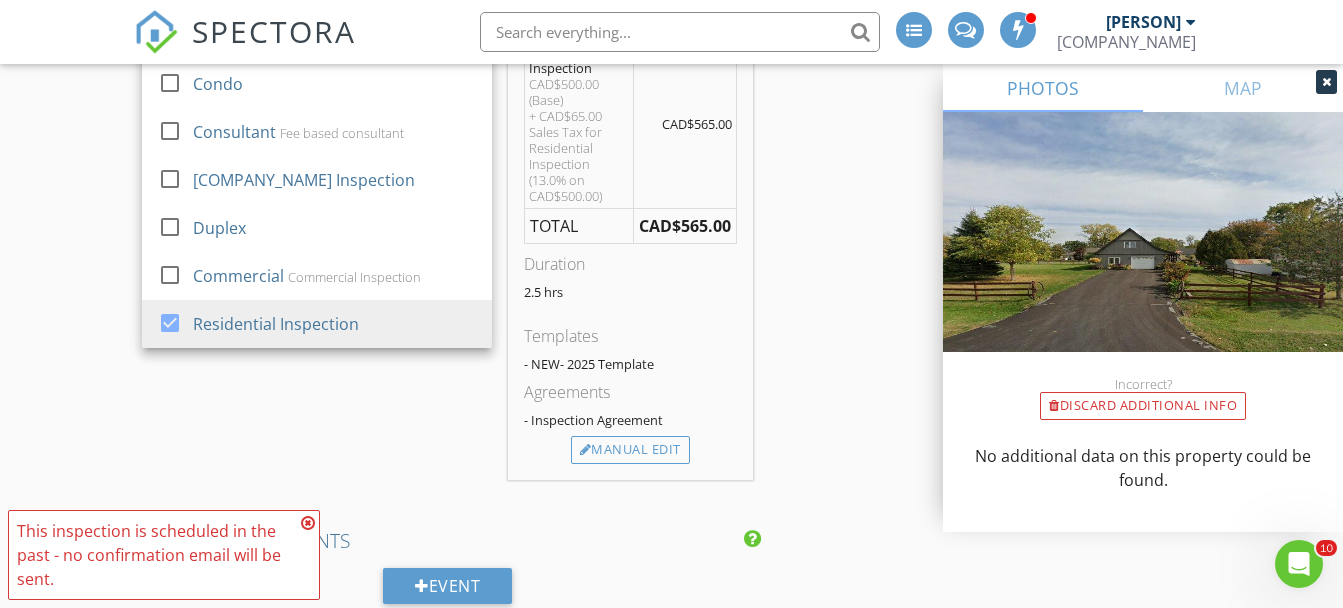 click on "[PRICE] (Base)
+ [PRICE] Sales Tax for Residential Inspection  ([PERCENTAGE] on [PRICE])" at bounding box center (579, 140) 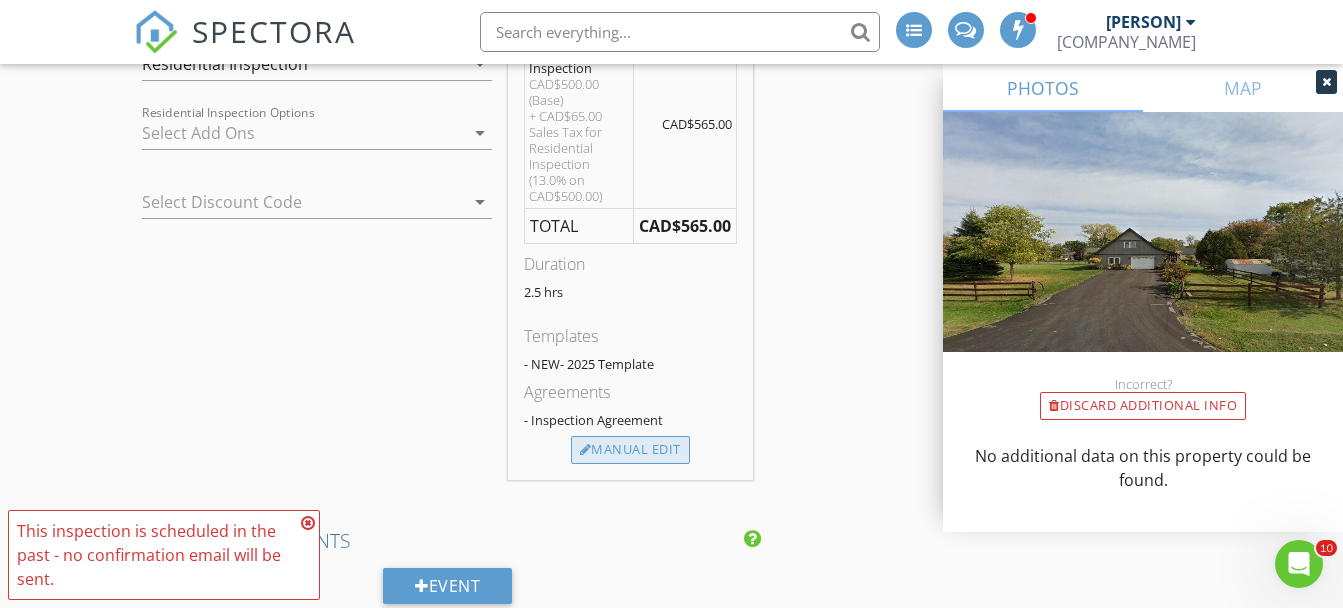 click on "Manual Edit" at bounding box center [630, 450] 